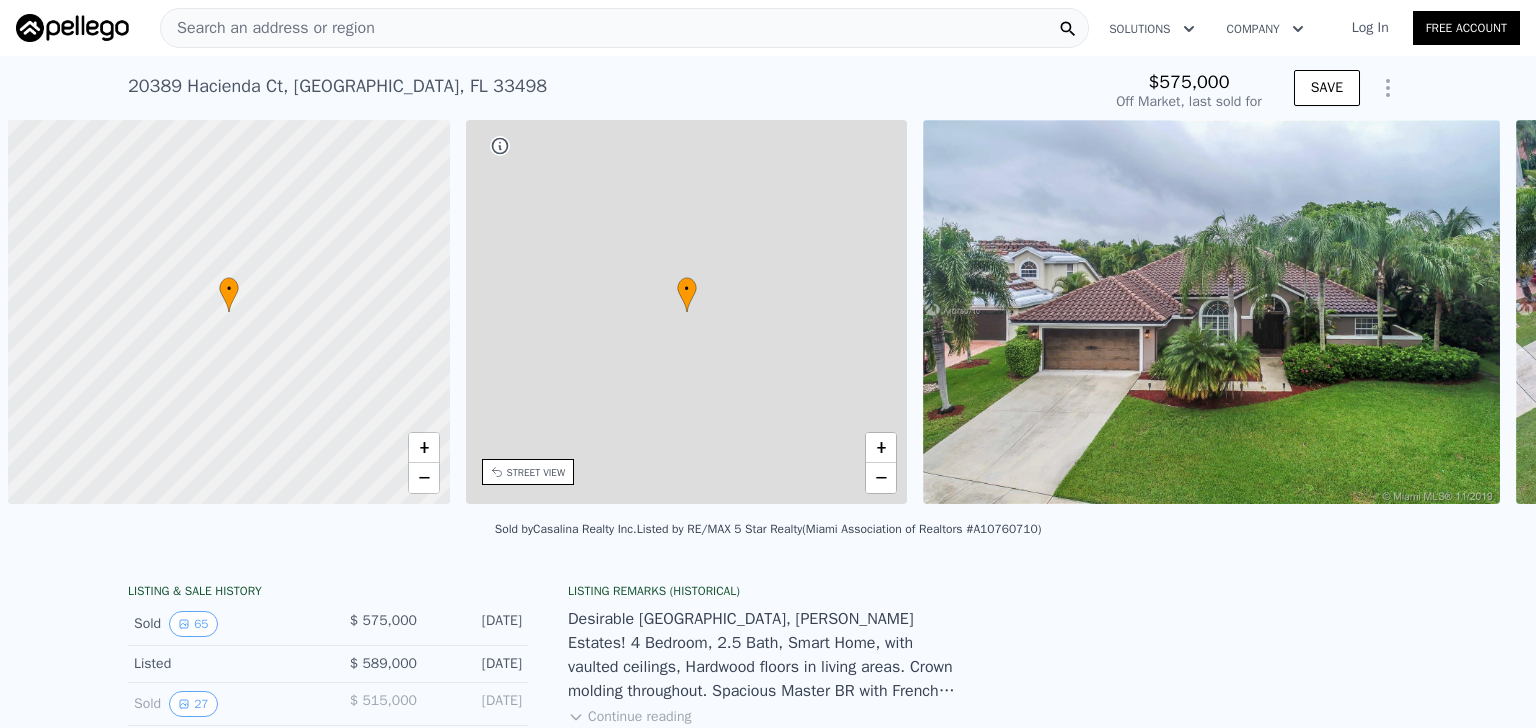 scroll, scrollTop: 0, scrollLeft: 0, axis: both 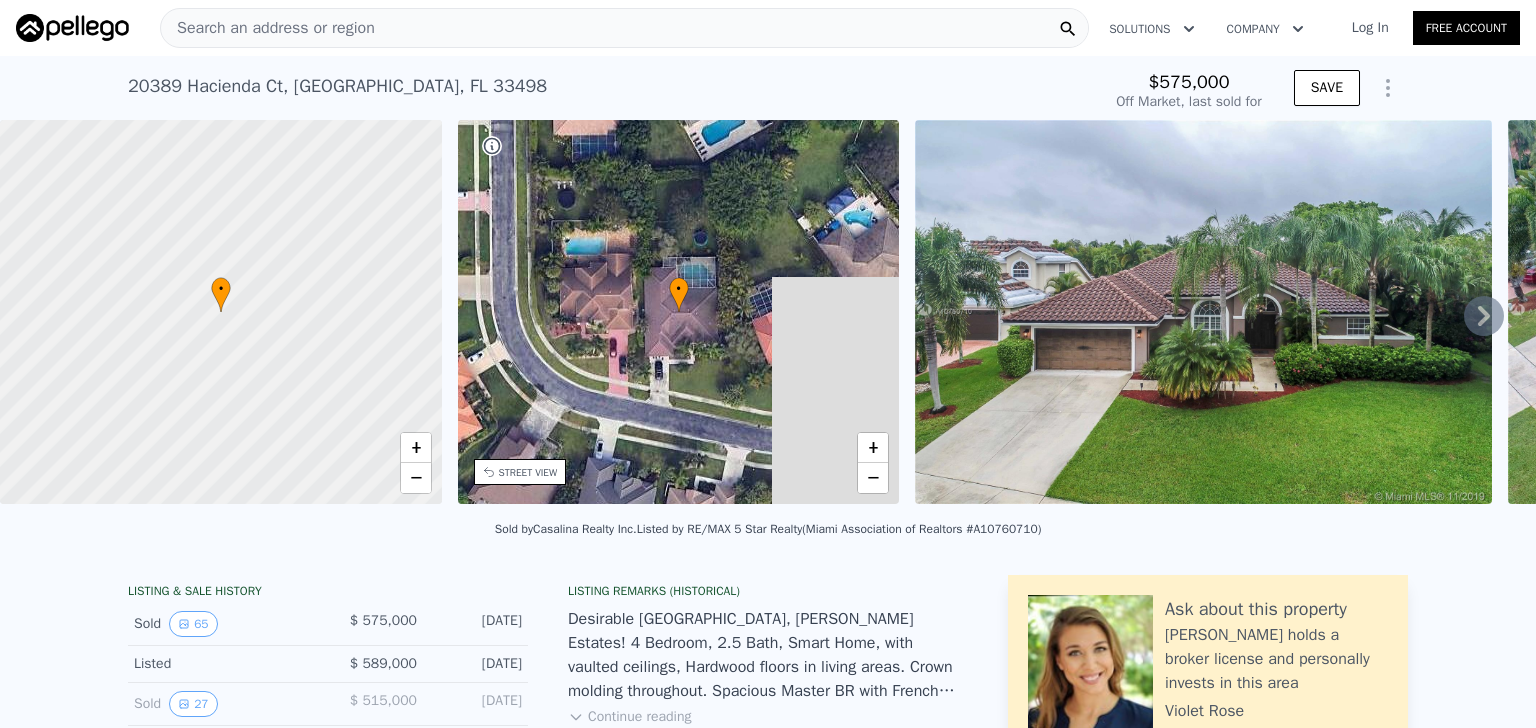 type on "-$ 622,416" 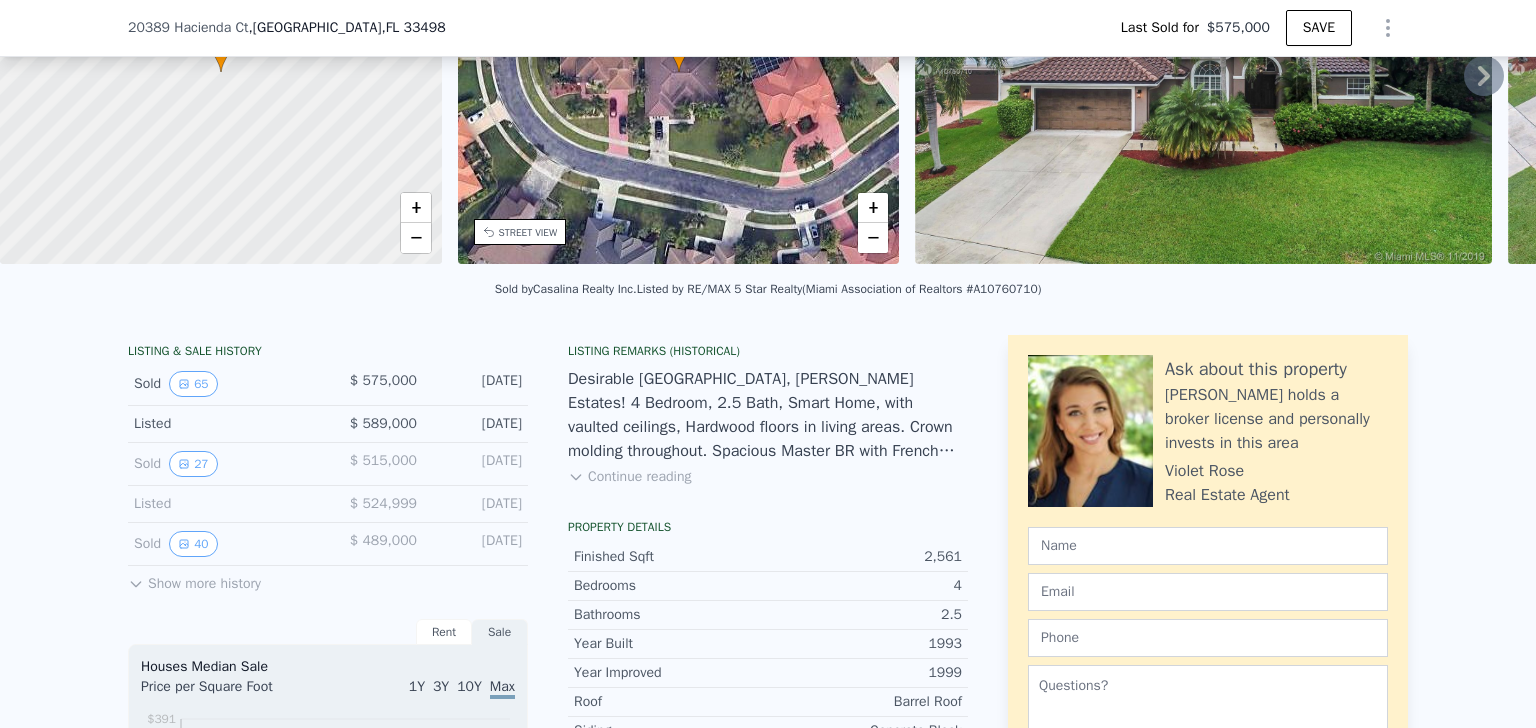 scroll, scrollTop: 214, scrollLeft: 0, axis: vertical 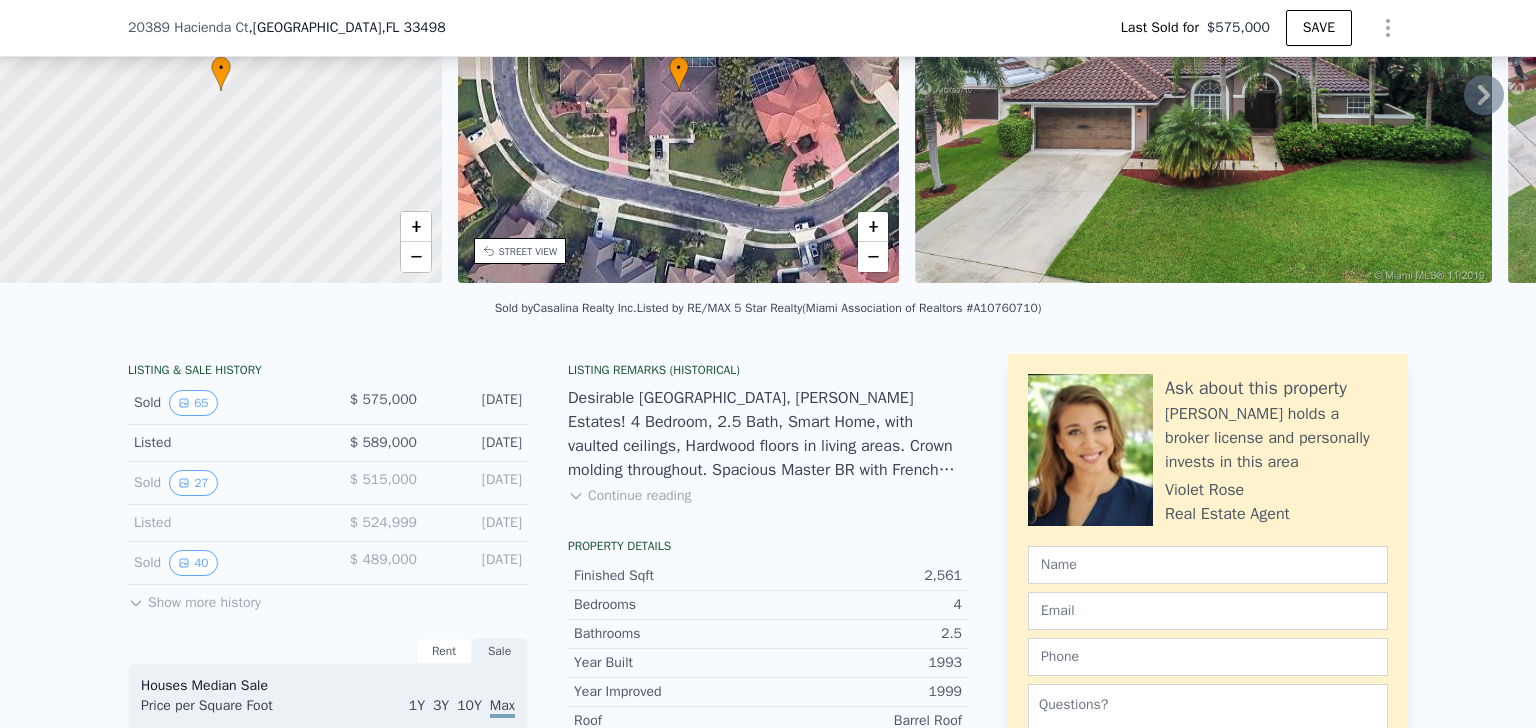 click on "Show more history" at bounding box center (194, 599) 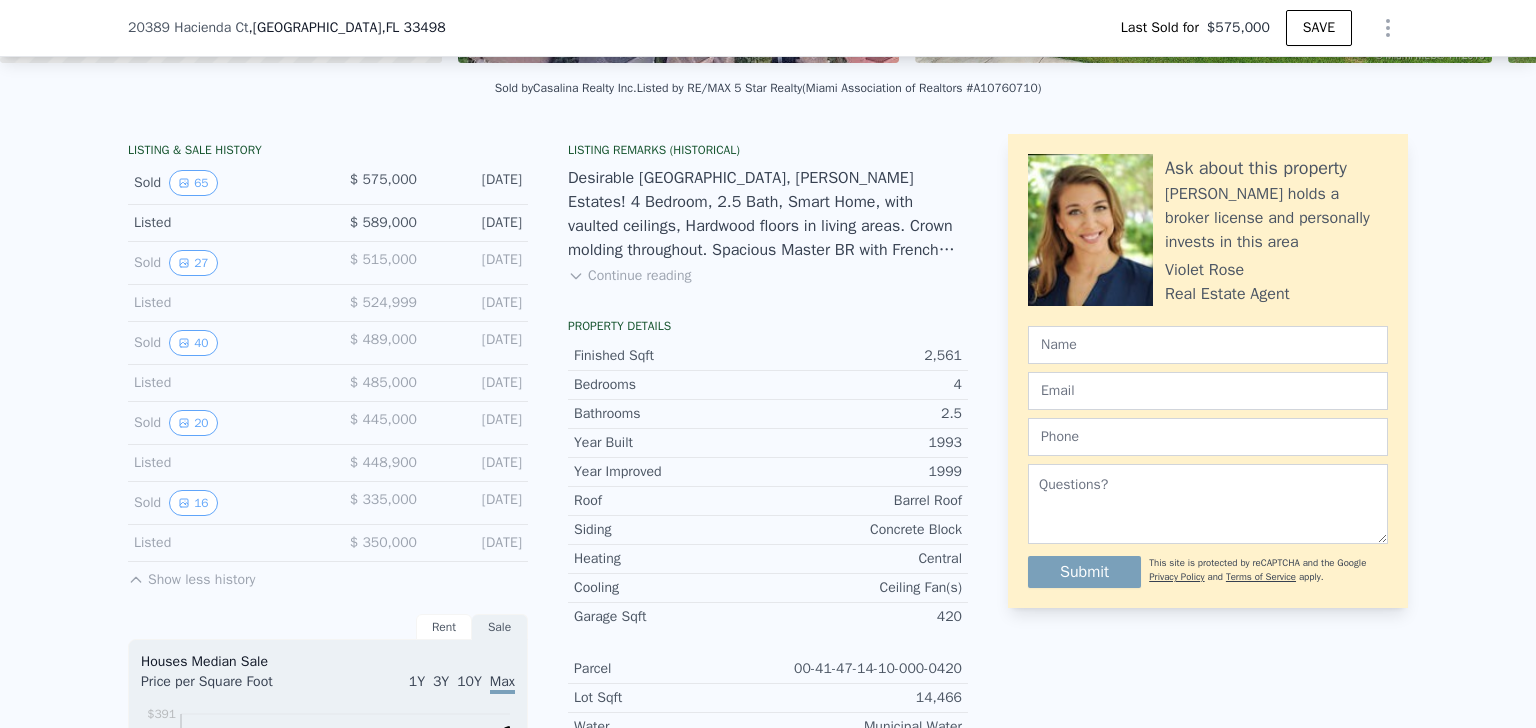 scroll, scrollTop: 545, scrollLeft: 0, axis: vertical 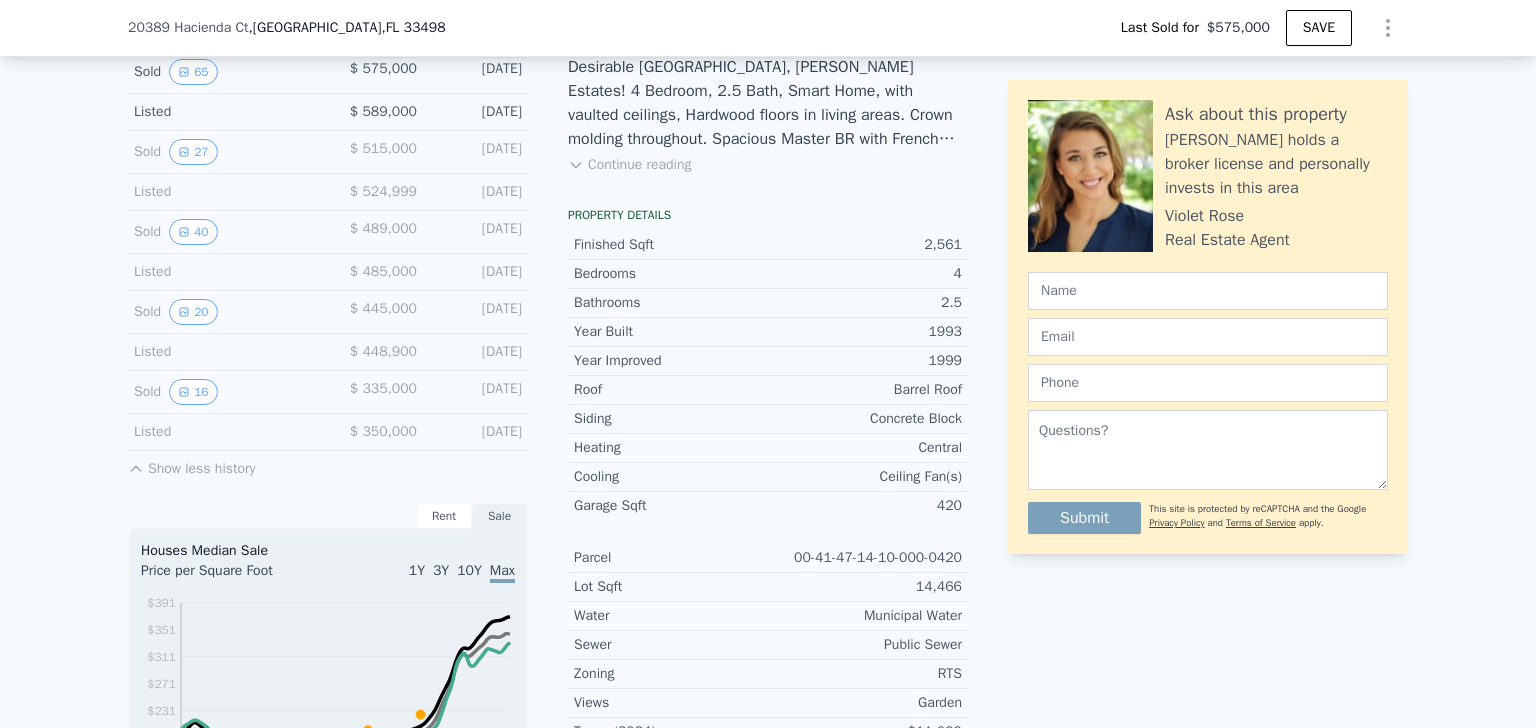 click on "Listed $ 350,000 [DATE]" at bounding box center (328, 432) 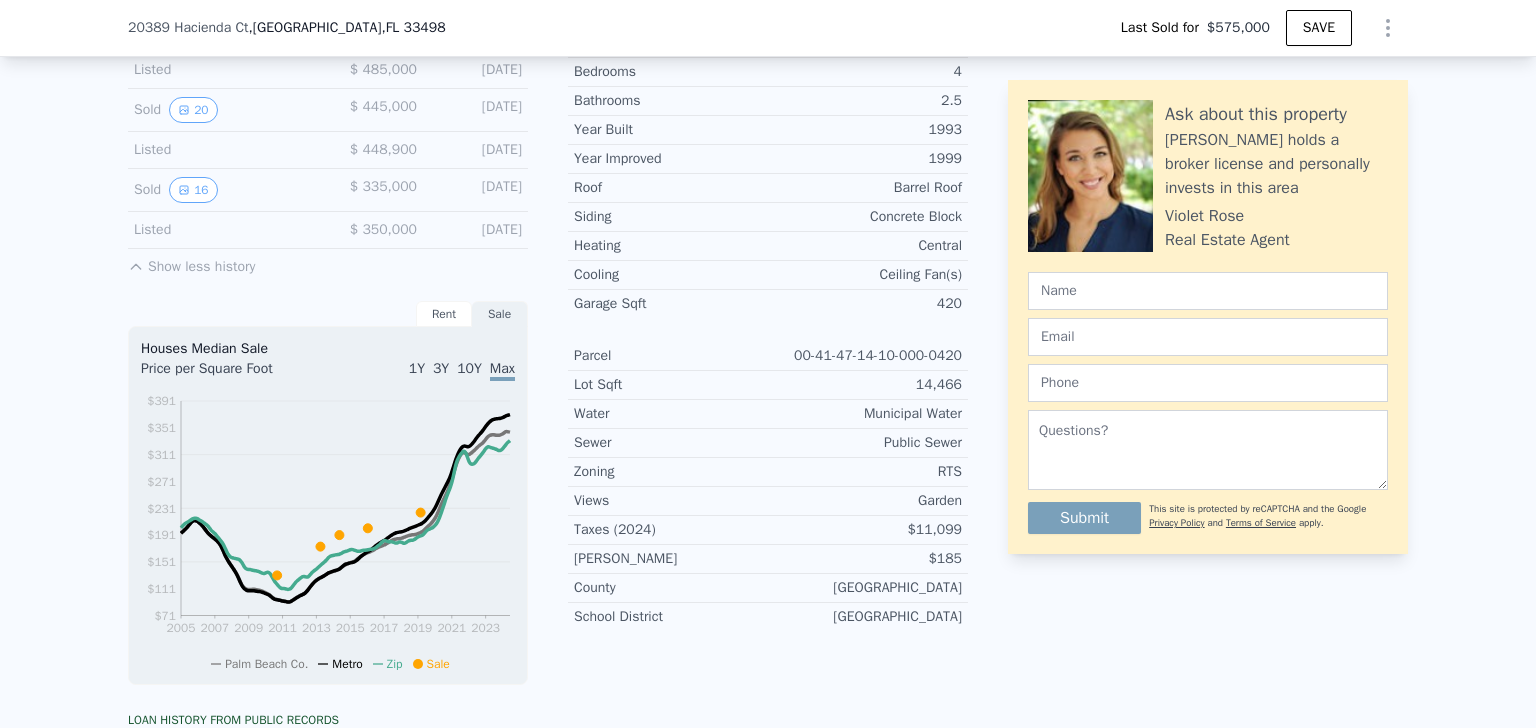 scroll, scrollTop: 766, scrollLeft: 0, axis: vertical 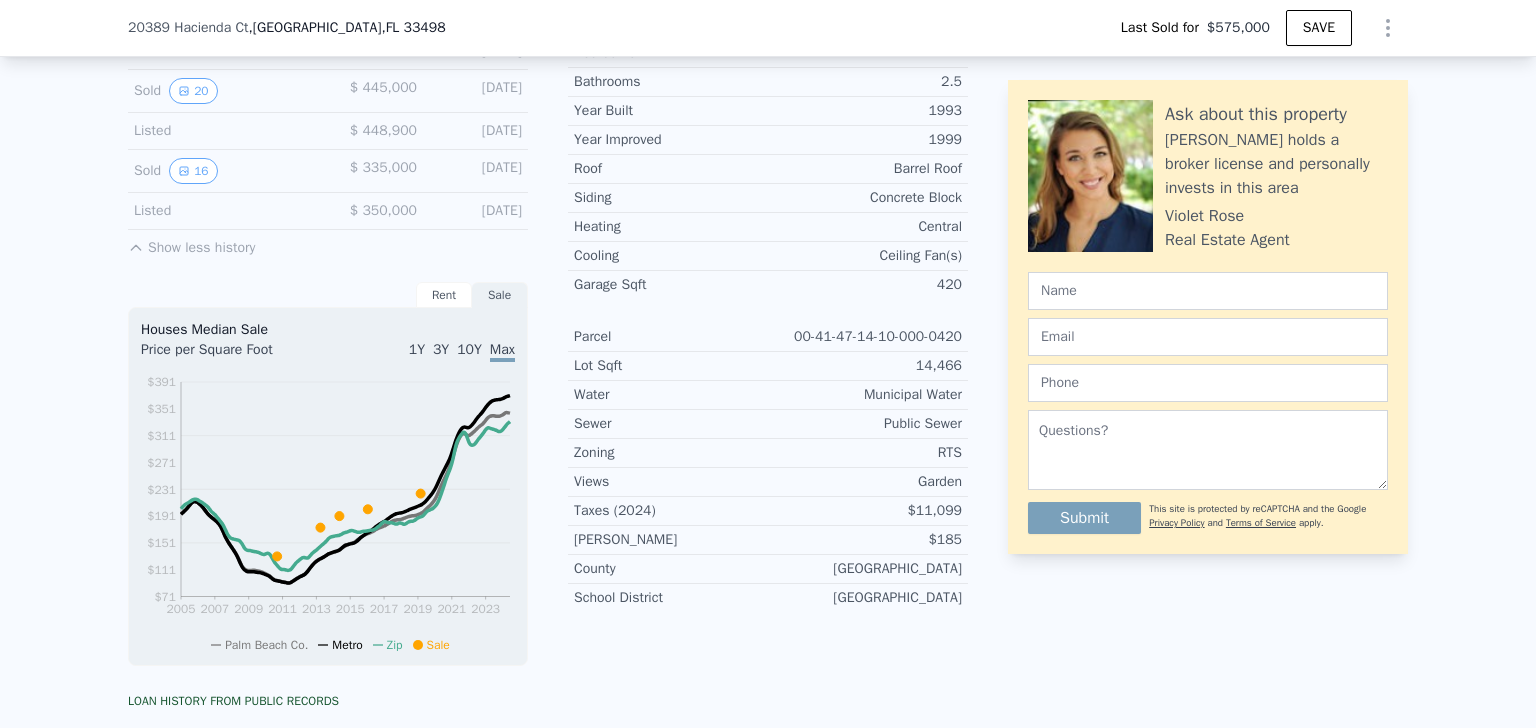 click on "Rent" at bounding box center (444, 295) 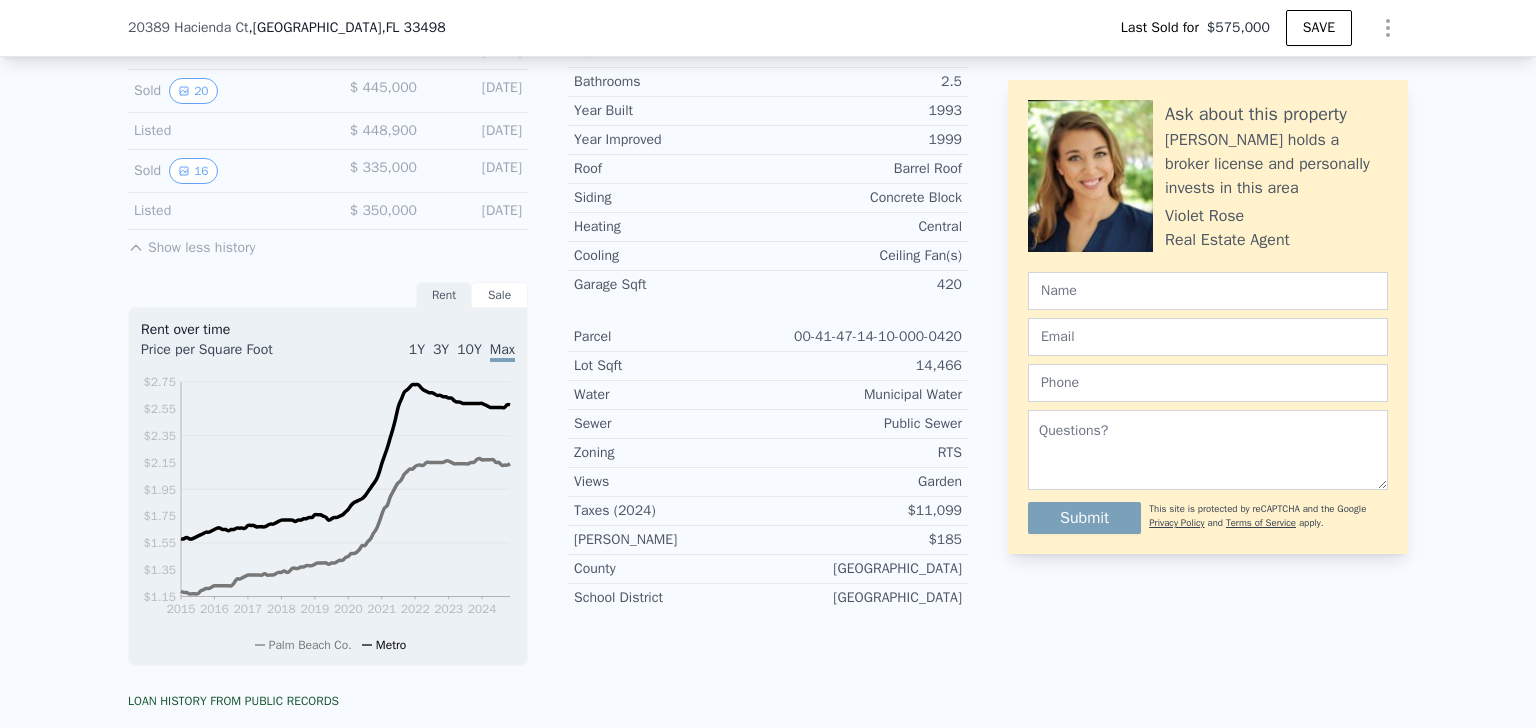 click on "Sale" at bounding box center [500, 295] 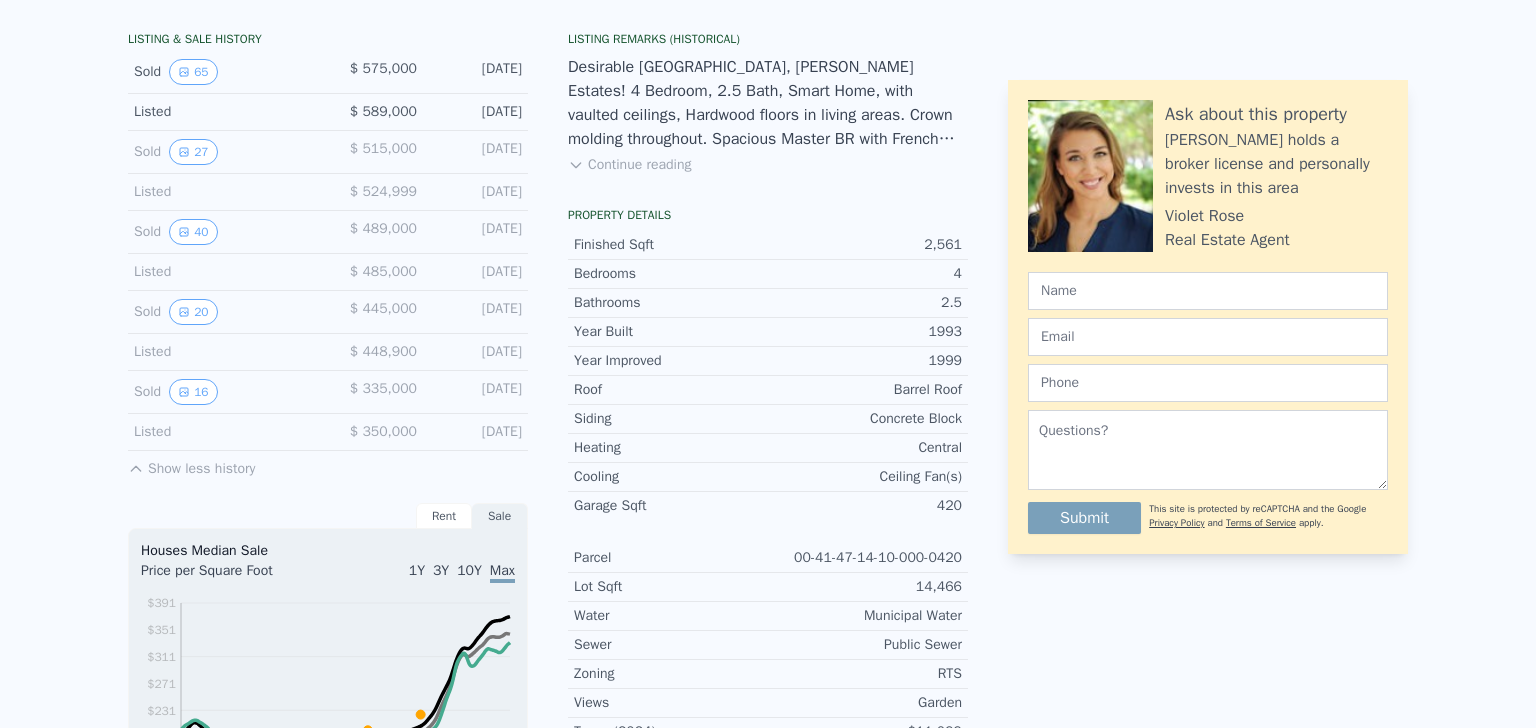 scroll, scrollTop: 0, scrollLeft: 0, axis: both 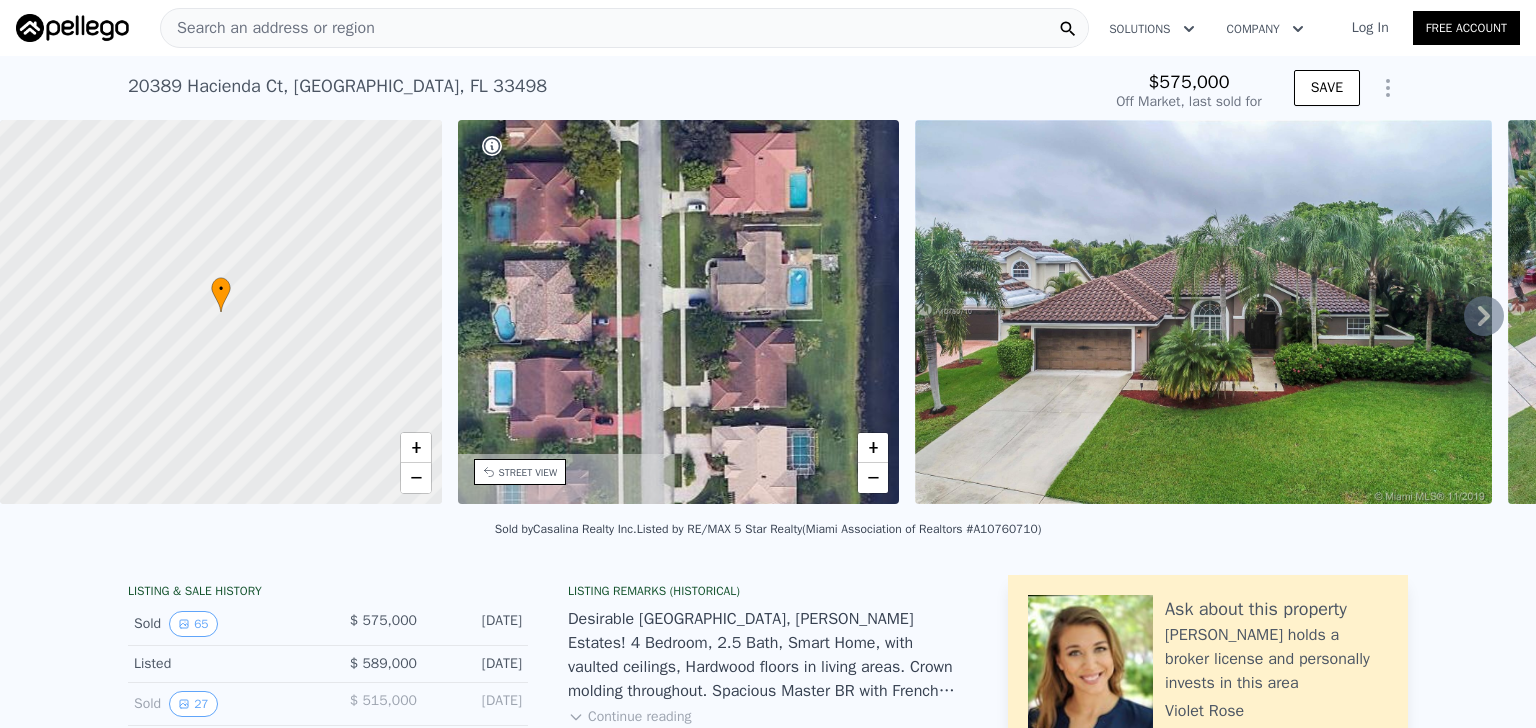 drag, startPoint x: 800, startPoint y: 354, endPoint x: 1210, endPoint y: 381, distance: 410.88806 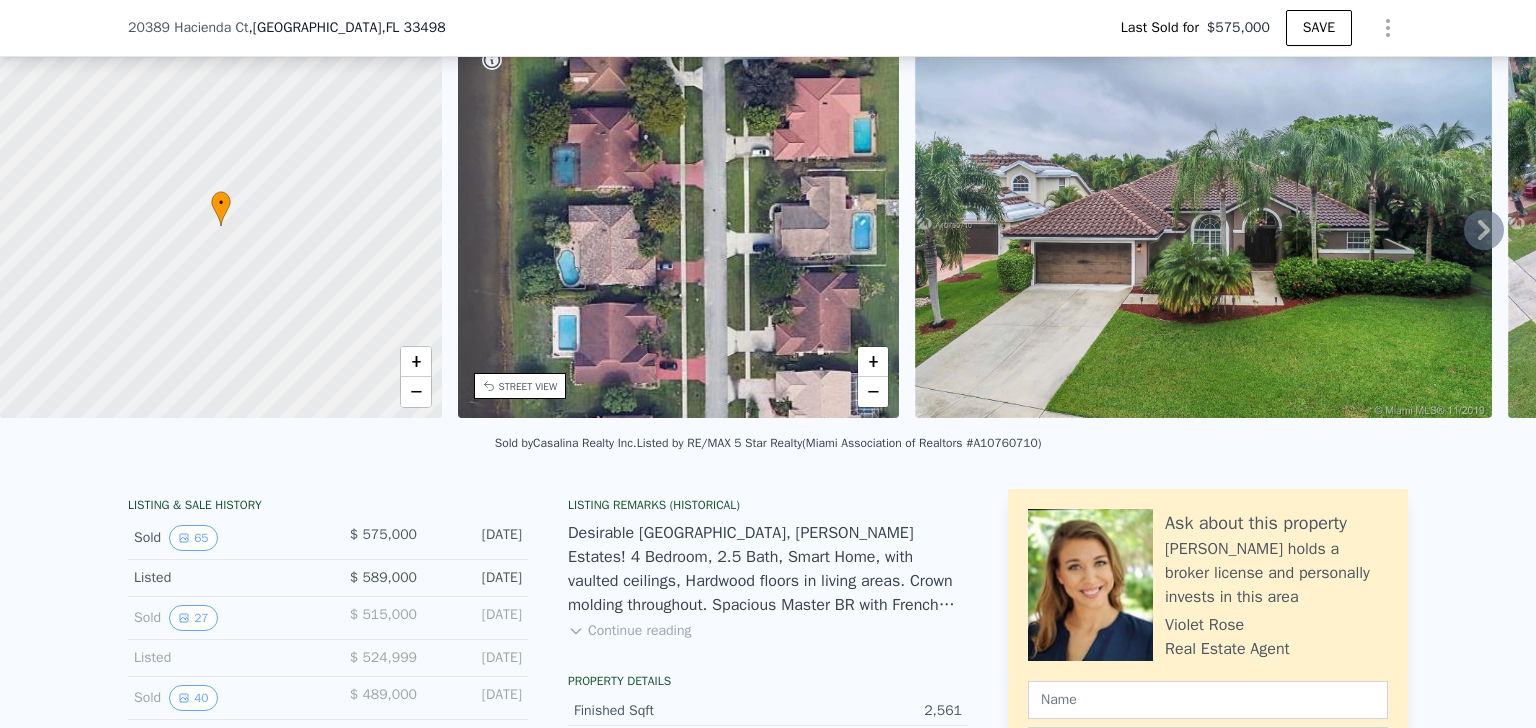 scroll, scrollTop: 766, scrollLeft: 0, axis: vertical 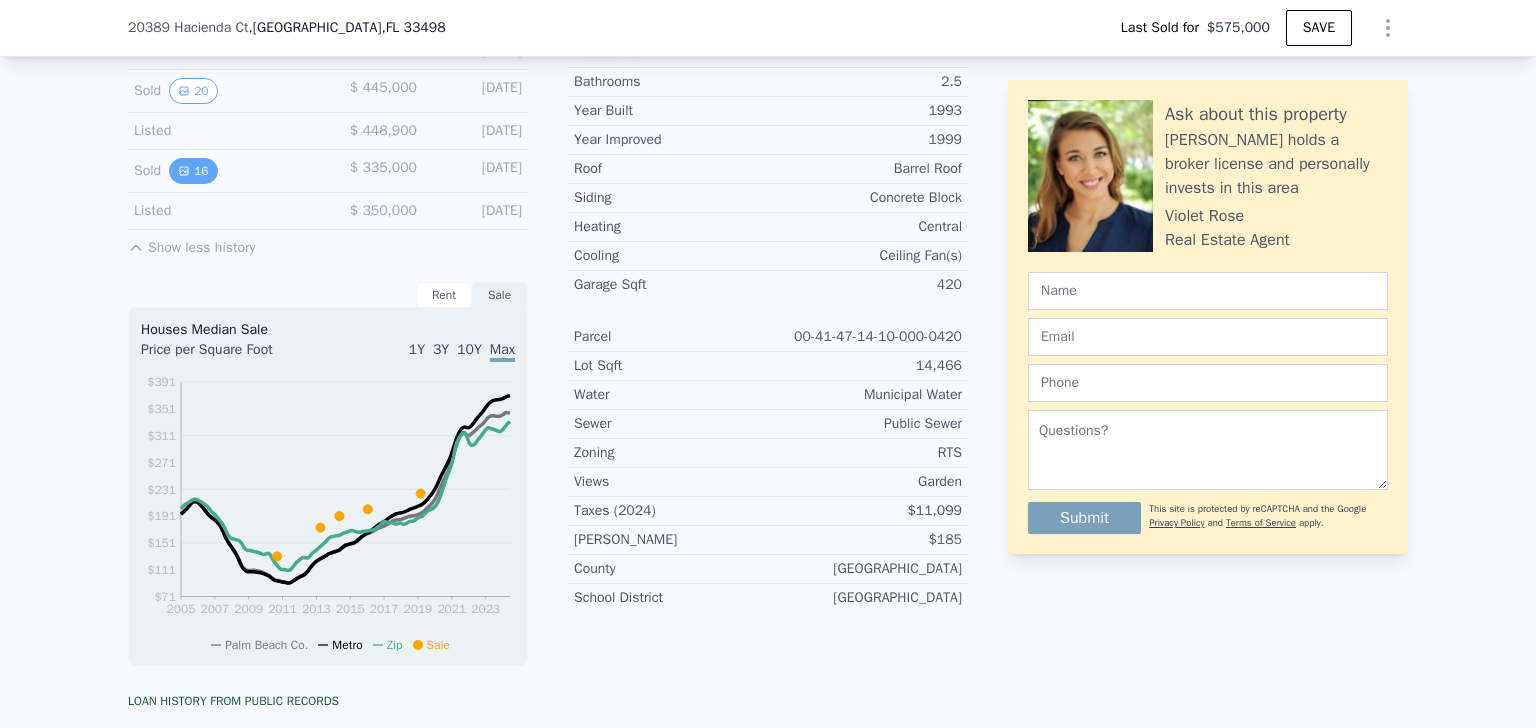 click 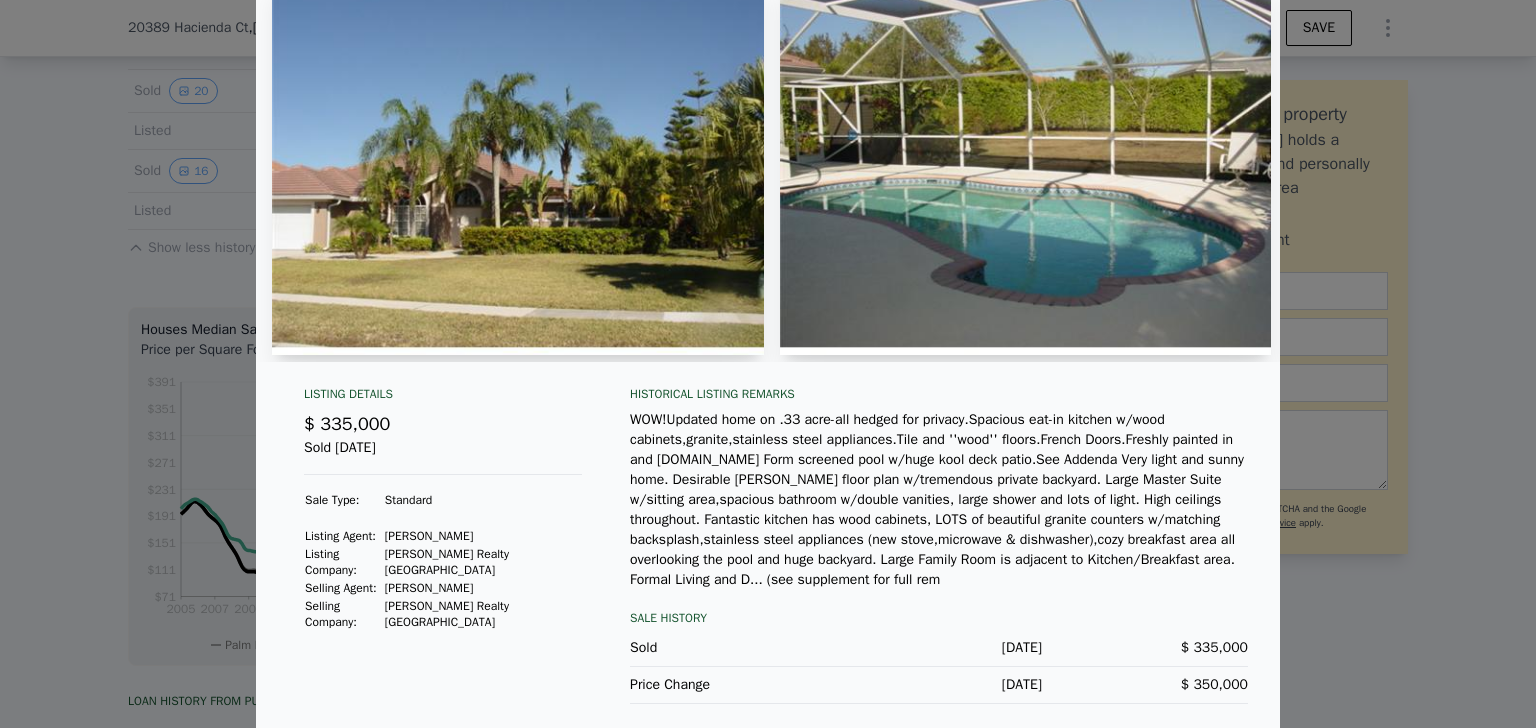 scroll, scrollTop: 106, scrollLeft: 0, axis: vertical 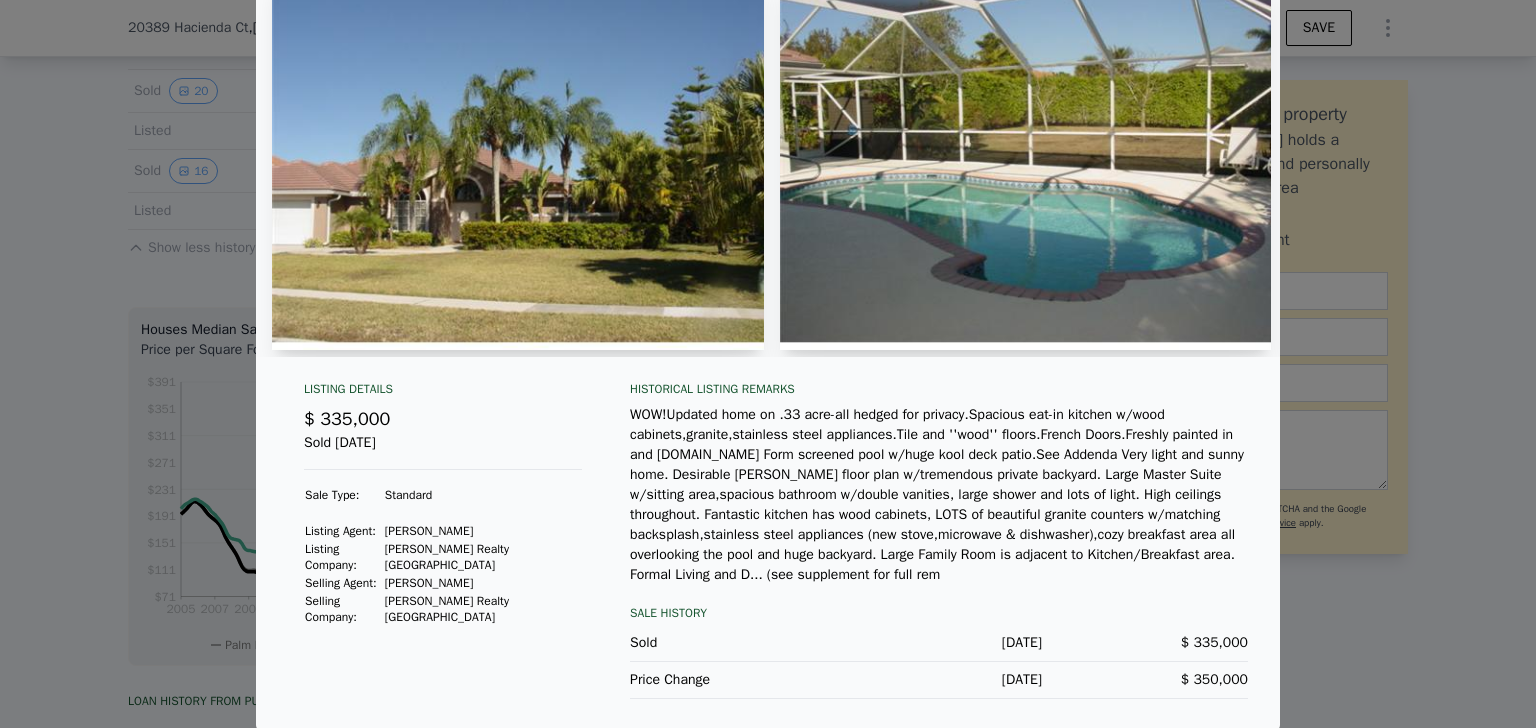 click at bounding box center (518, 158) 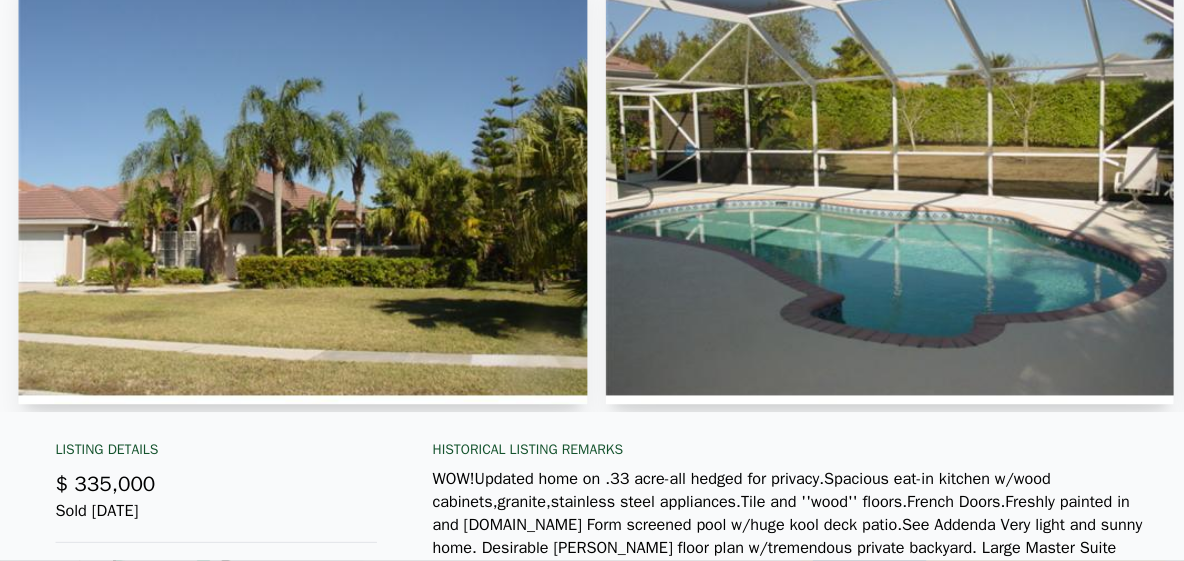 scroll, scrollTop: 764, scrollLeft: 0, axis: vertical 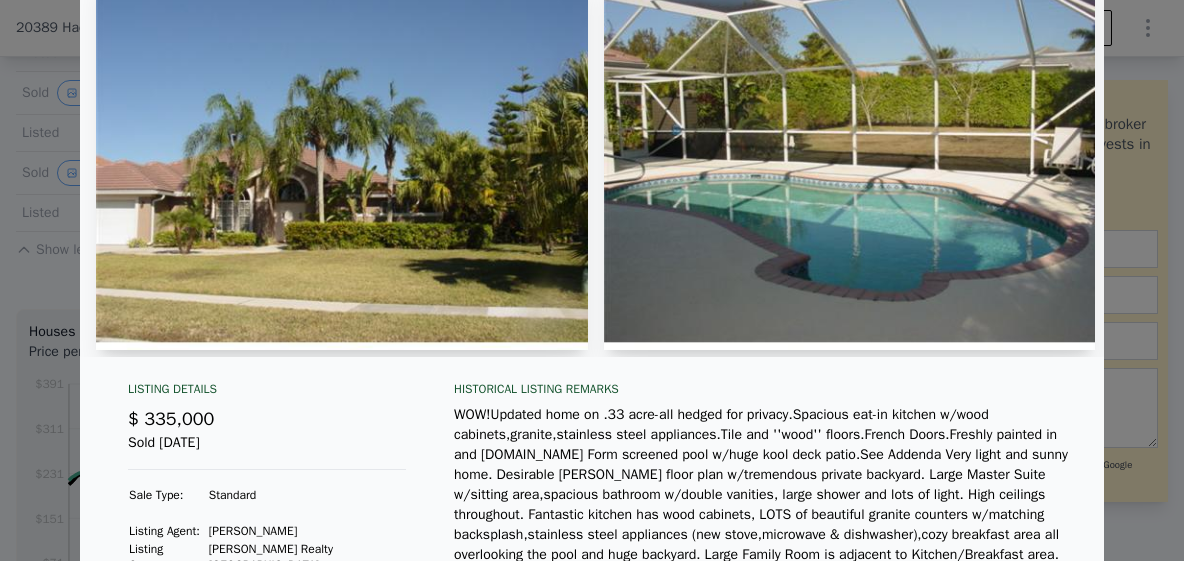 drag, startPoint x: 619, startPoint y: 476, endPoint x: 479, endPoint y: 479, distance: 140.03214 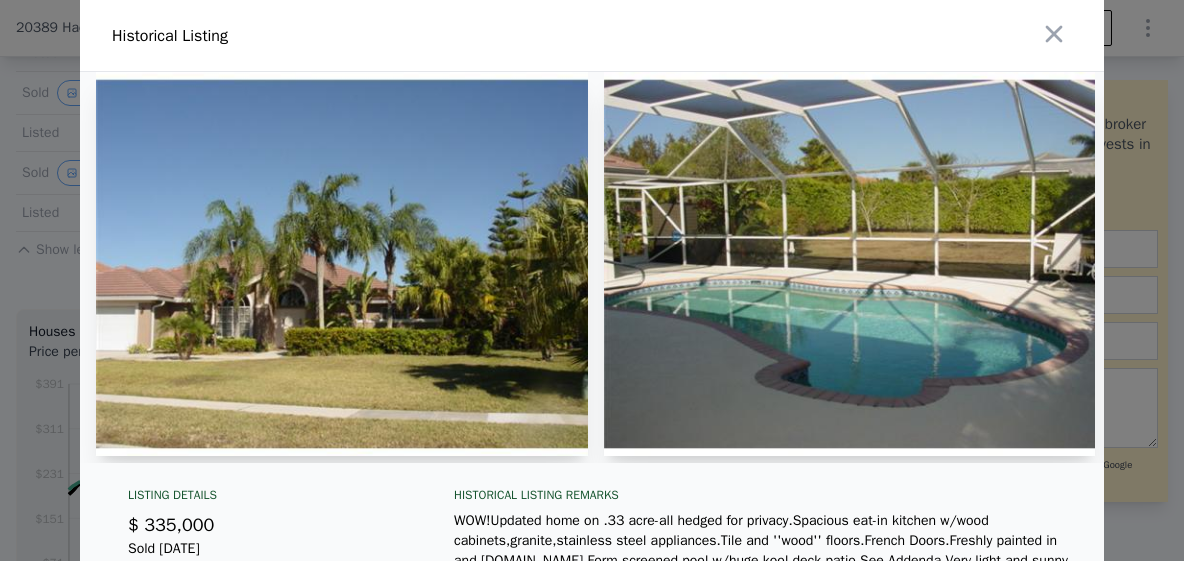 scroll, scrollTop: 273, scrollLeft: 0, axis: vertical 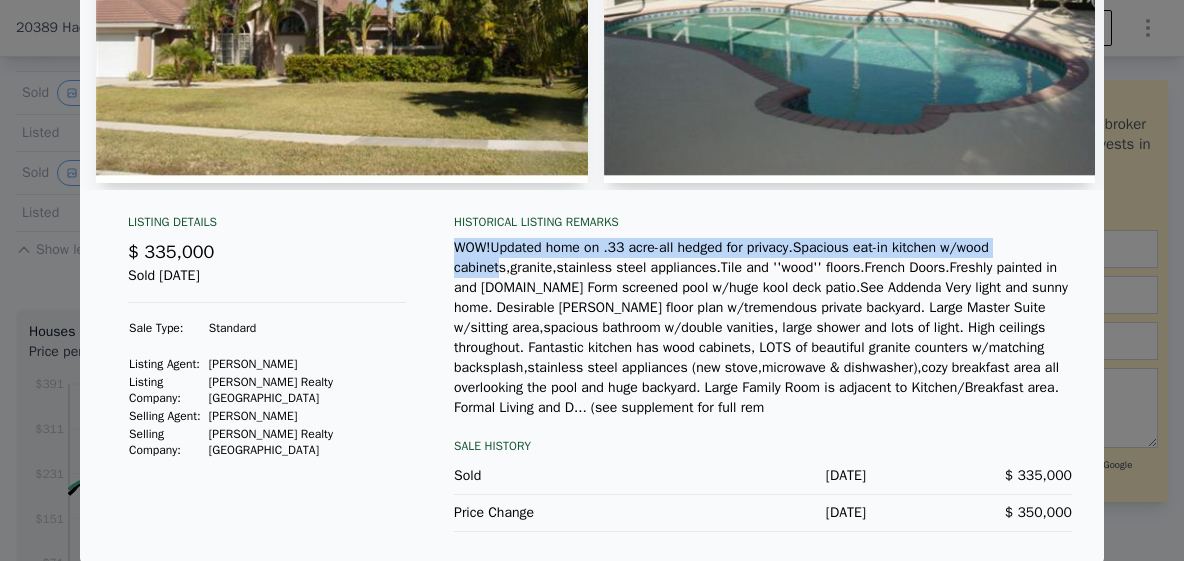 drag, startPoint x: 454, startPoint y: 250, endPoint x: 501, endPoint y: 260, distance: 48.052055 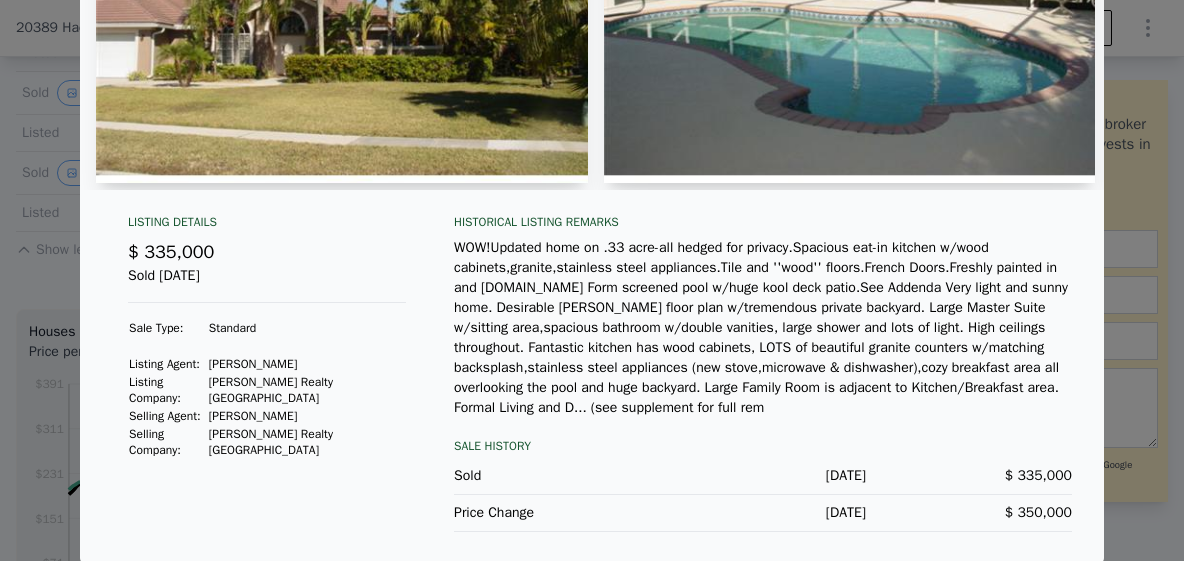 click on "WOW!Updated home on .33 acre-all hedged for privacy.Spacious eat-in kitchen w/wood cabinets,granite,stainless steel appliances.Tile and ''wood'' floors.French Doors.Freshly painted in and [DOMAIN_NAME] Form screened pool w/huge kool deck patio.See Addenda Very light and sunny home. Desirable [PERSON_NAME] floor plan w/tremendous private backyard. Large Master Suite w/sitting area,spacious bathroom w/double vanities, large shower and lots of light. High ceilings throughout. Fantastic kitchen has wood cabinets, LOTS of beautiful granite counters w/matching backsplash,stainless steel appliances (new stove,microwave & dishwasher),cozy breakfast area all overlooking the pool and huge backyard. Large Family Room is adjacent to Kitchen/Breakfast area. Formal Living and D... (see supplement for full rem" at bounding box center [763, 328] 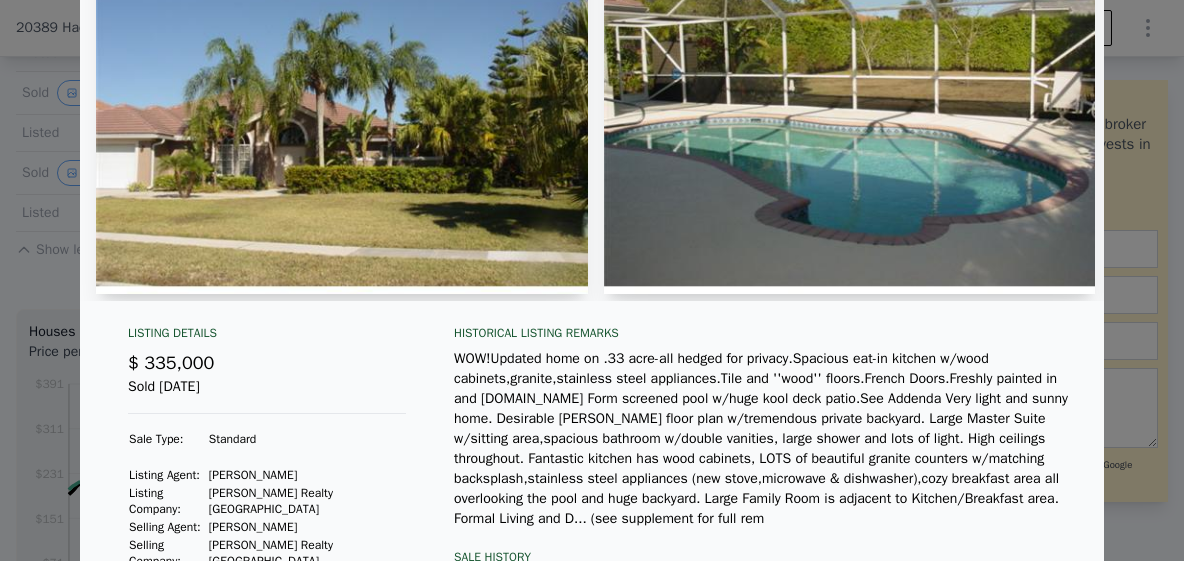 scroll, scrollTop: 273, scrollLeft: 0, axis: vertical 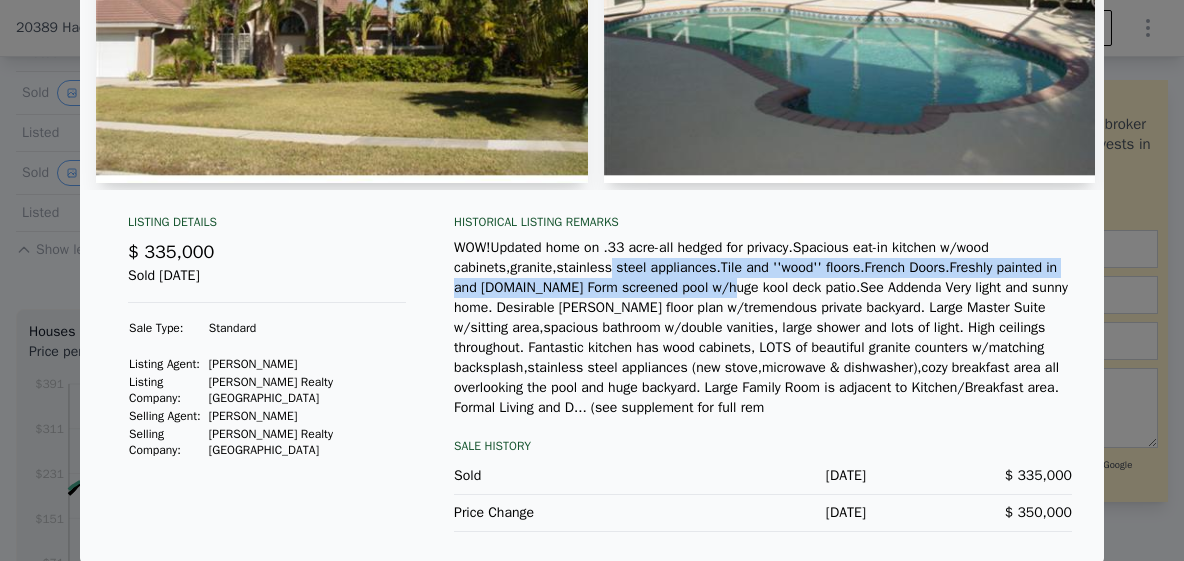drag, startPoint x: 609, startPoint y: 261, endPoint x: 719, endPoint y: 281, distance: 111.8034 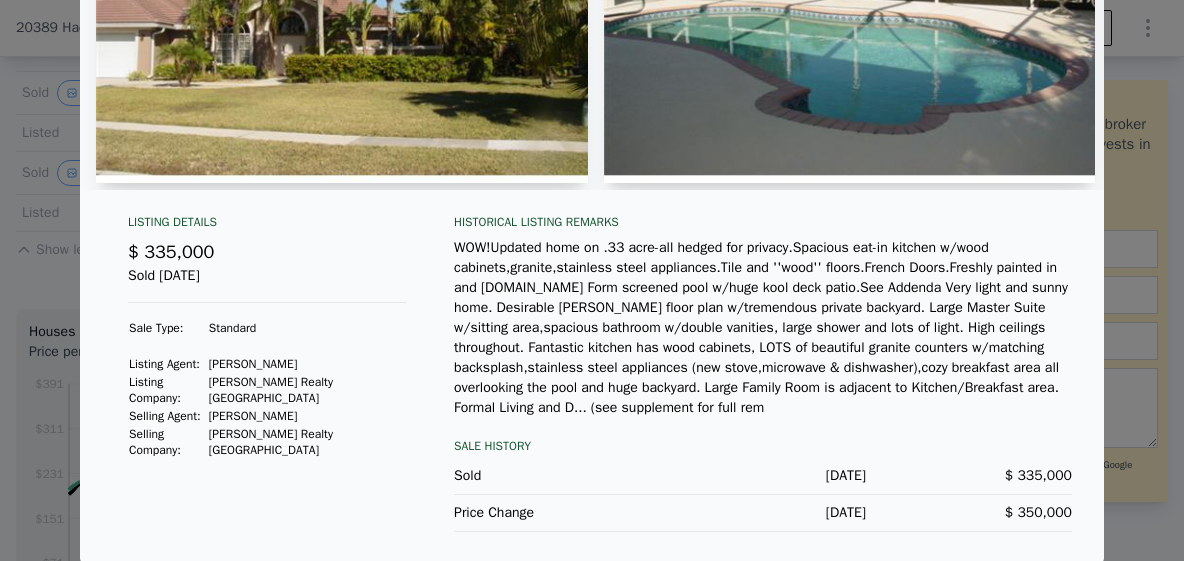 click on "WOW!Updated home on .33 acre-all hedged for privacy.Spacious eat-in kitchen w/wood cabinets,granite,stainless steel appliances.Tile and ''wood'' floors.French Doors.Freshly painted in and [DOMAIN_NAME] Form screened pool w/huge kool deck patio.See Addenda Very light and sunny home. Desirable [PERSON_NAME] floor plan w/tremendous private backyard. Large Master Suite w/sitting area,spacious bathroom w/double vanities, large shower and lots of light. High ceilings throughout. Fantastic kitchen has wood cabinets, LOTS of beautiful granite counters w/matching backsplash,stainless steel appliances (new stove,microwave & dishwasher),cozy breakfast area all overlooking the pool and huge backyard. Large Family Room is adjacent to Kitchen/Breakfast area. Formal Living and D... (see supplement for full rem" at bounding box center [763, 328] 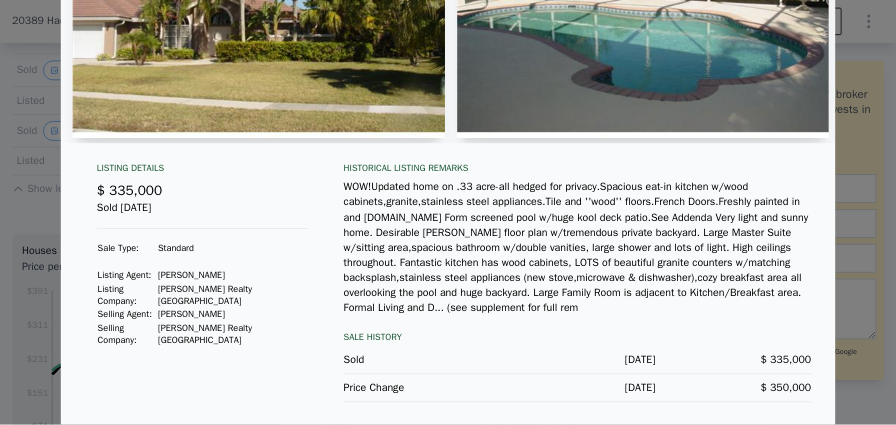 scroll, scrollTop: 0, scrollLeft: 0, axis: both 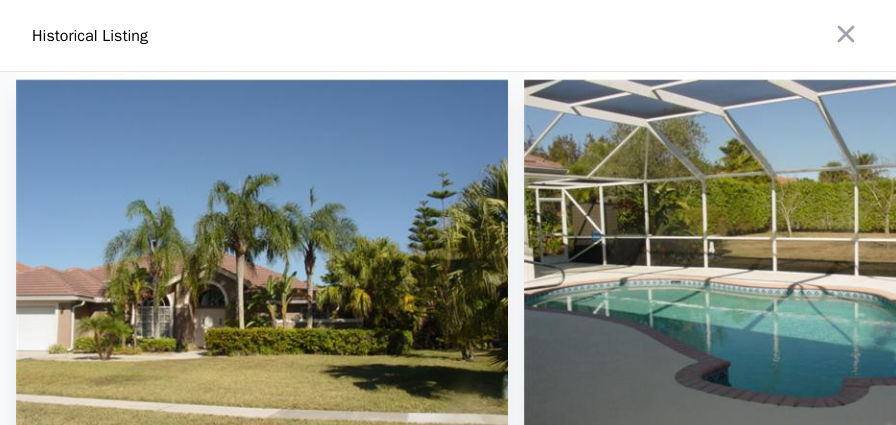 type on "$ 974,000" 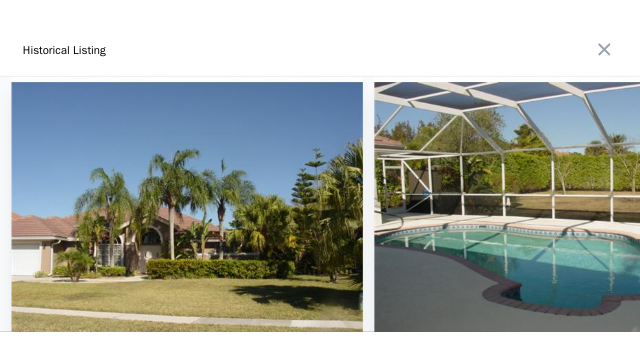 scroll, scrollTop: 0, scrollLeft: 0, axis: both 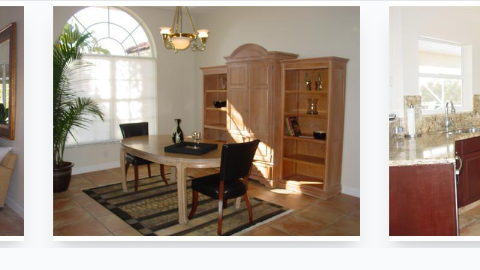 drag, startPoint x: 107, startPoint y: 247, endPoint x: 121, endPoint y: 247, distance: 14 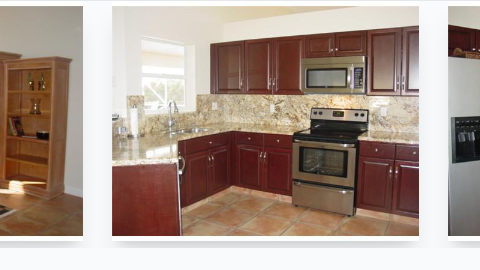 scroll, scrollTop: 0, scrollLeft: 1273, axis: horizontal 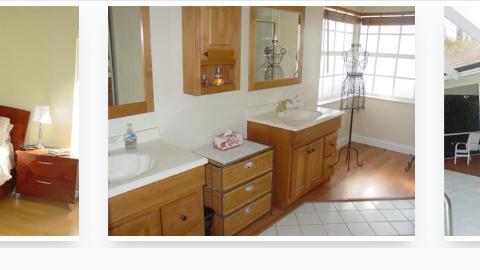click at bounding box center [240, 132] 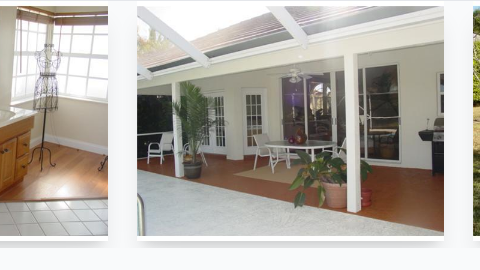 scroll, scrollTop: 0, scrollLeft: 3229, axis: horizontal 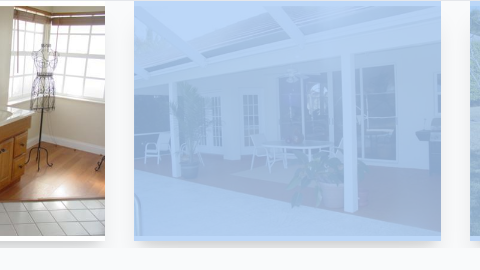 click at bounding box center (240, 132) 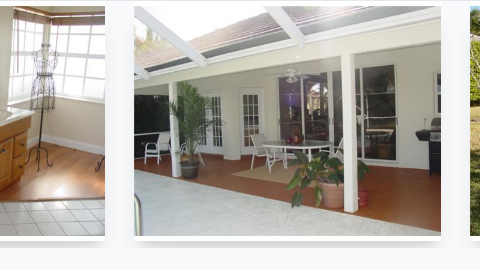 drag, startPoint x: 308, startPoint y: 248, endPoint x: 293, endPoint y: 248, distance: 15 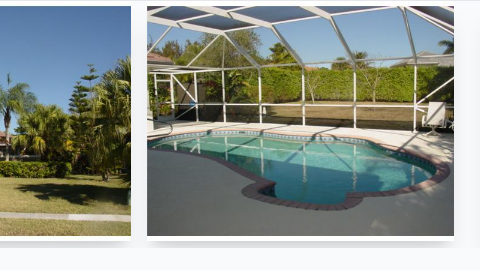 scroll, scrollTop: 0, scrollLeft: 181, axis: horizontal 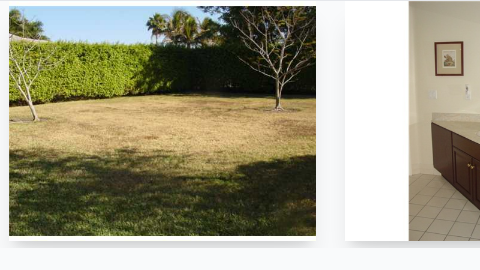 drag, startPoint x: 366, startPoint y: 248, endPoint x: 379, endPoint y: 249, distance: 13.038404 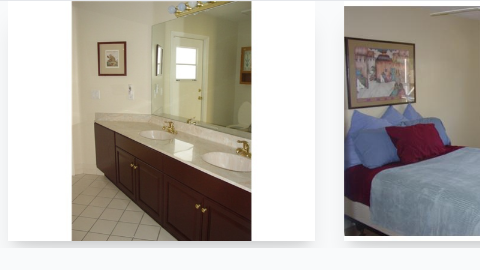 scroll, scrollTop: 0, scrollLeft: 3986, axis: horizontal 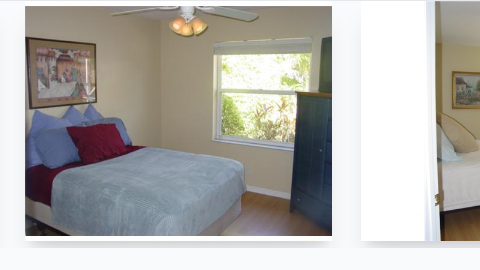 click at bounding box center (521, 124) 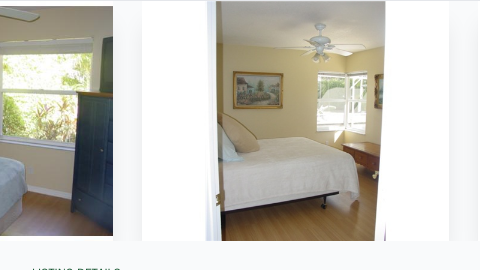 scroll, scrollTop: 0, scrollLeft: 4650, axis: horizontal 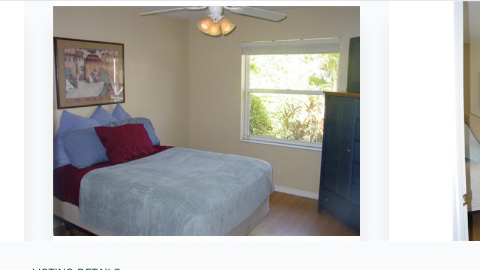 click at bounding box center (-1138, 121) 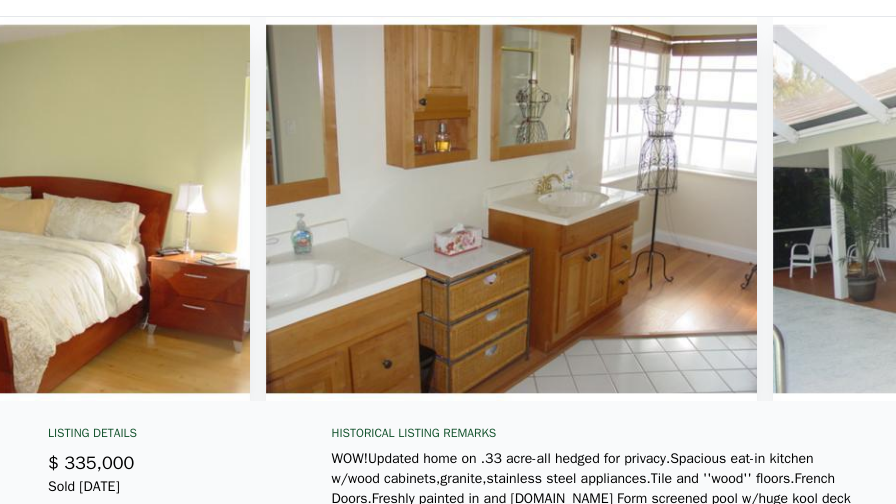 scroll, scrollTop: 764, scrollLeft: 0, axis: vertical 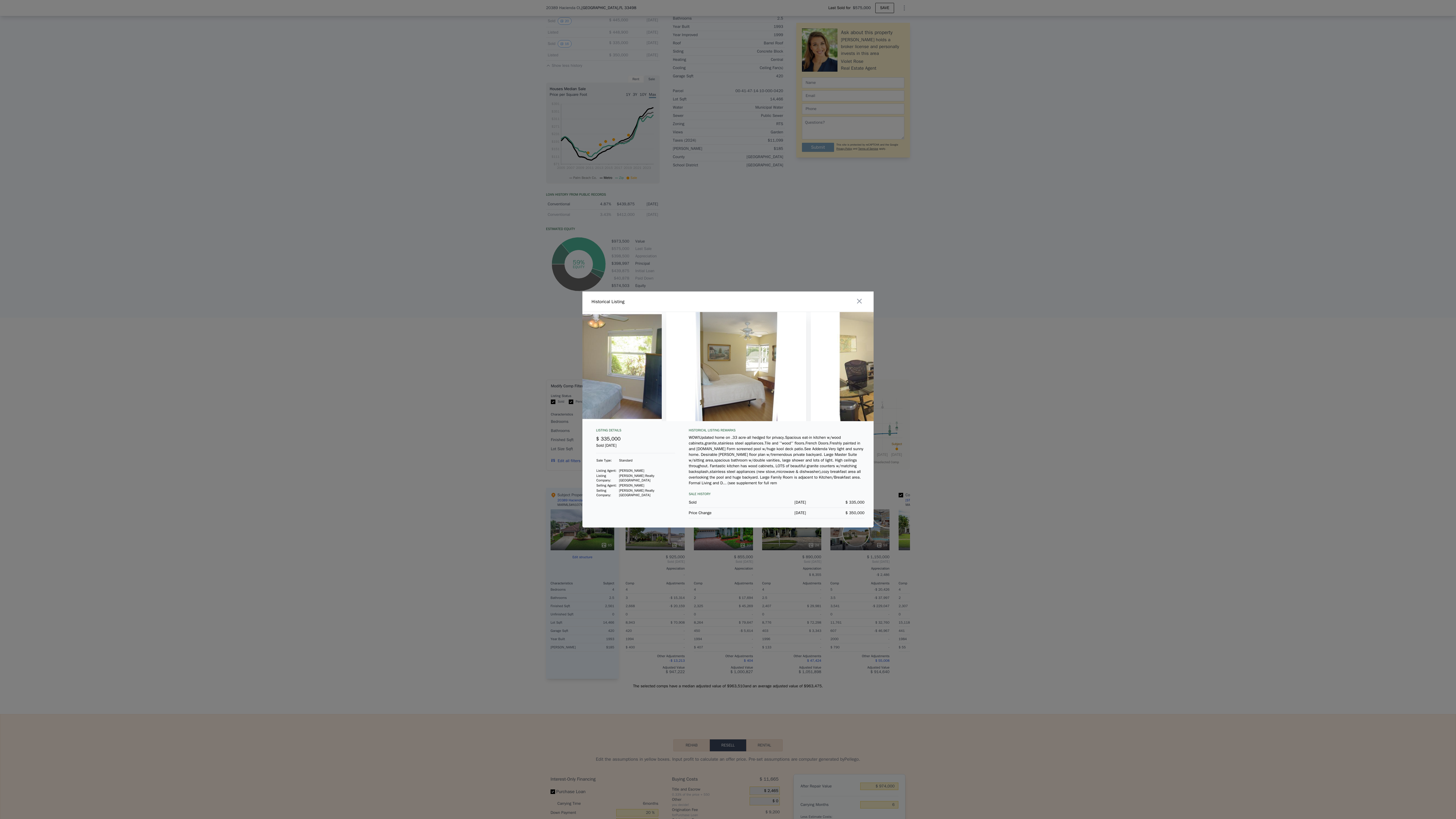 click on "WOW!Updated home on .33 acre-all hedged for privacy.Spacious eat-in kitchen w/wood cabinets,granite,stainless steel appliances.Tile and ''wood'' floors.French Doors.Freshly painted in and [DOMAIN_NAME] Form screened pool w/huge kool deck patio.See Addenda Very light and sunny home. Desirable [PERSON_NAME] floor plan w/tremendous private backyard. Large Master Suite w/sitting area,spacious bathroom w/double vanities, large shower and lots of light. High ceilings throughout. Fantastic kitchen has wood cabinets, LOTS of beautiful granite counters w/matching backsplash,stainless steel appliances (new stove,microwave & dishwasher),cozy breakfast area all overlooking the pool and huge backyard. Large Family Room is adjacent to Kitchen/Breakfast area. Formal Living and D... (see supplement for full rem" at bounding box center [777, 460] 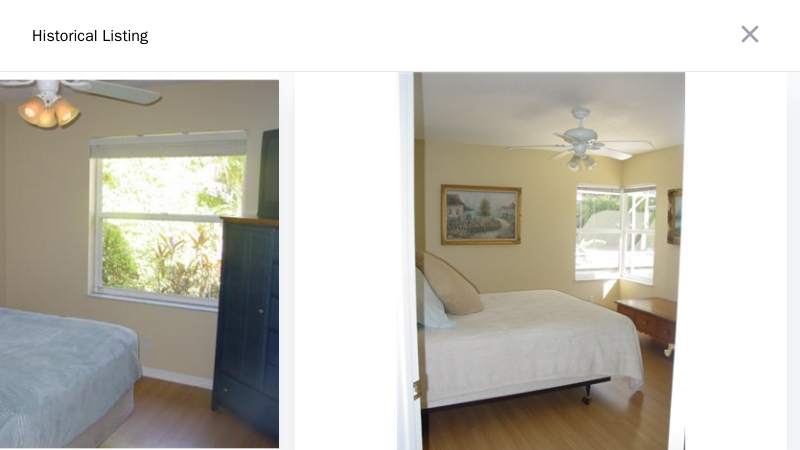 scroll, scrollTop: 1604, scrollLeft: 0, axis: vertical 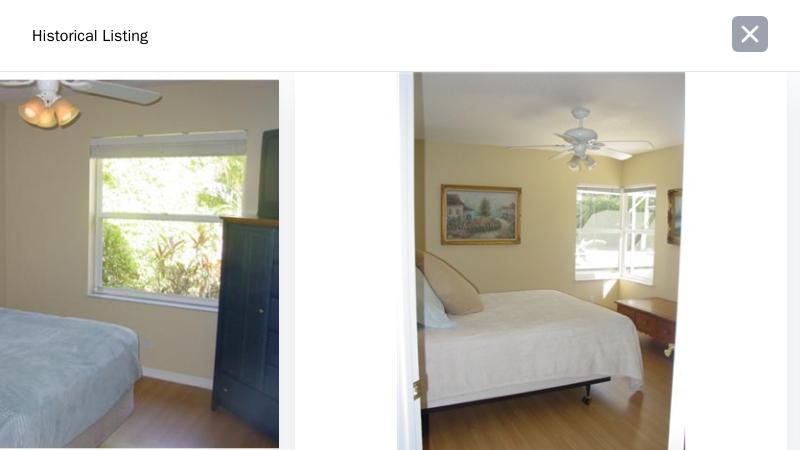 click 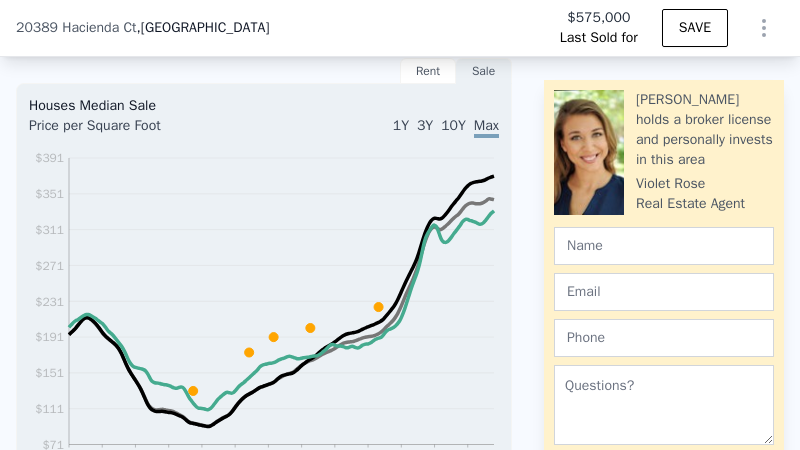 scroll, scrollTop: 1494, scrollLeft: 0, axis: vertical 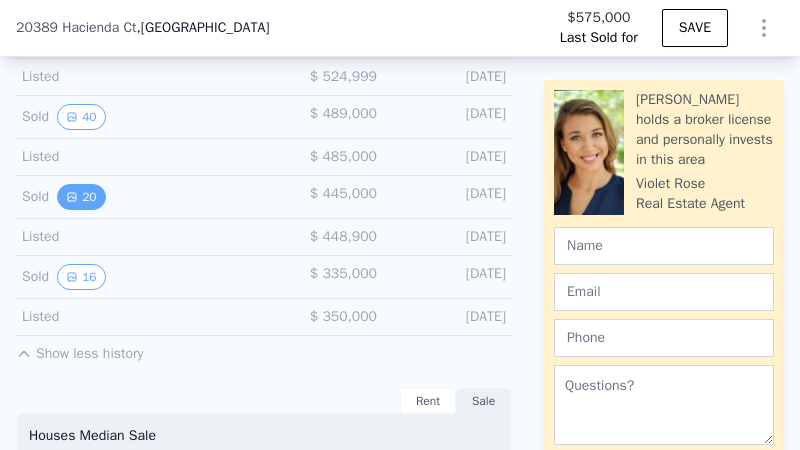 click on "20" at bounding box center (81, 197) 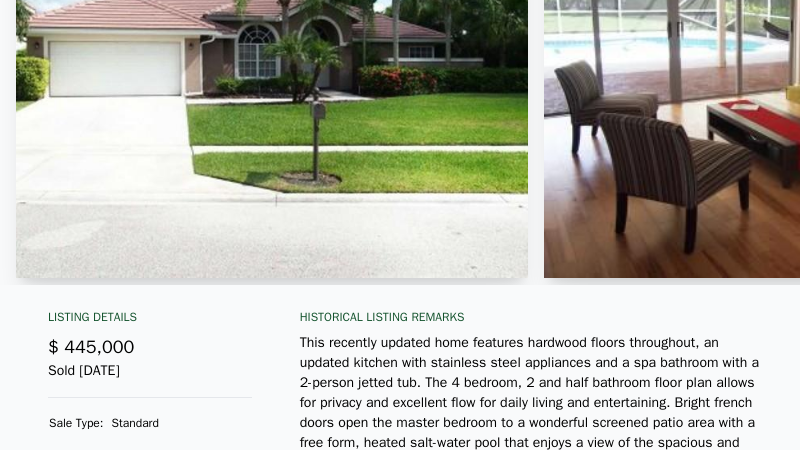 scroll, scrollTop: 220, scrollLeft: 0, axis: vertical 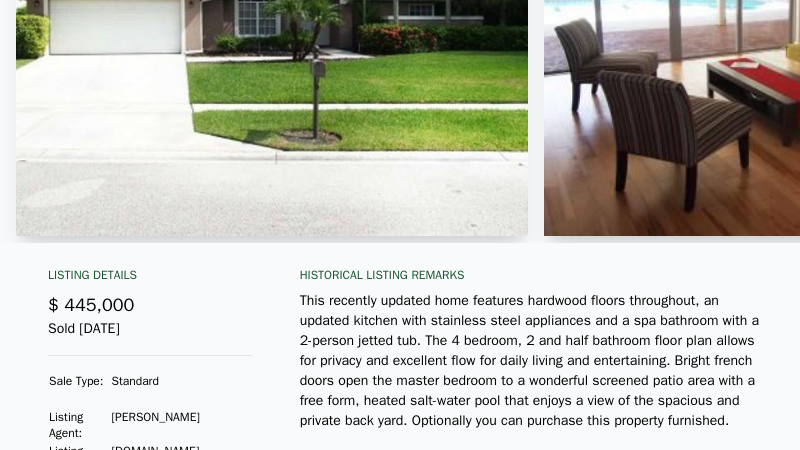 type 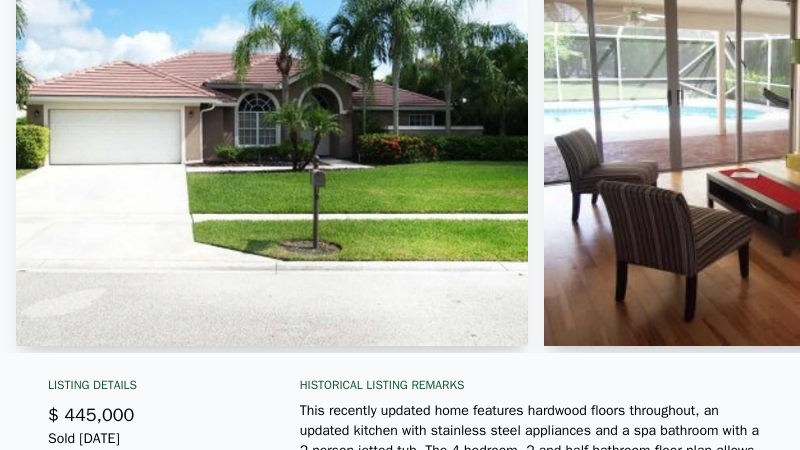 scroll, scrollTop: 55, scrollLeft: 0, axis: vertical 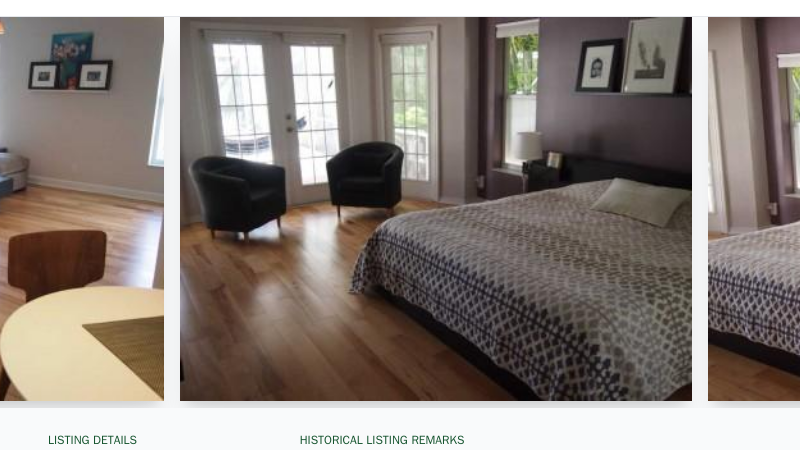 drag, startPoint x: 473, startPoint y: 413, endPoint x: 487, endPoint y: 412, distance: 14.035668 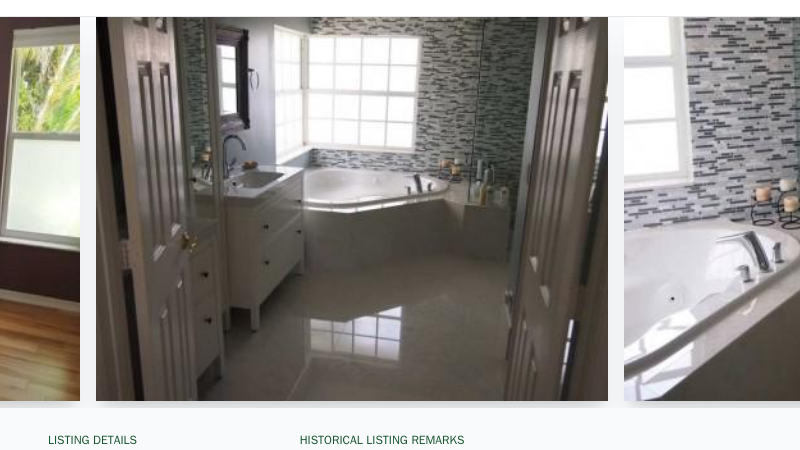 scroll, scrollTop: 0, scrollLeft: 5205, axis: horizontal 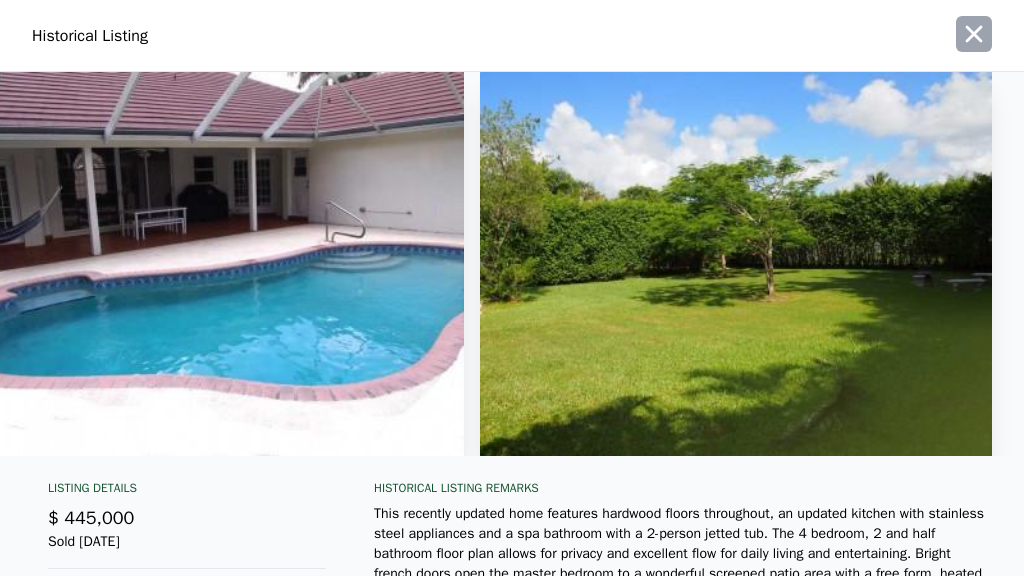 click 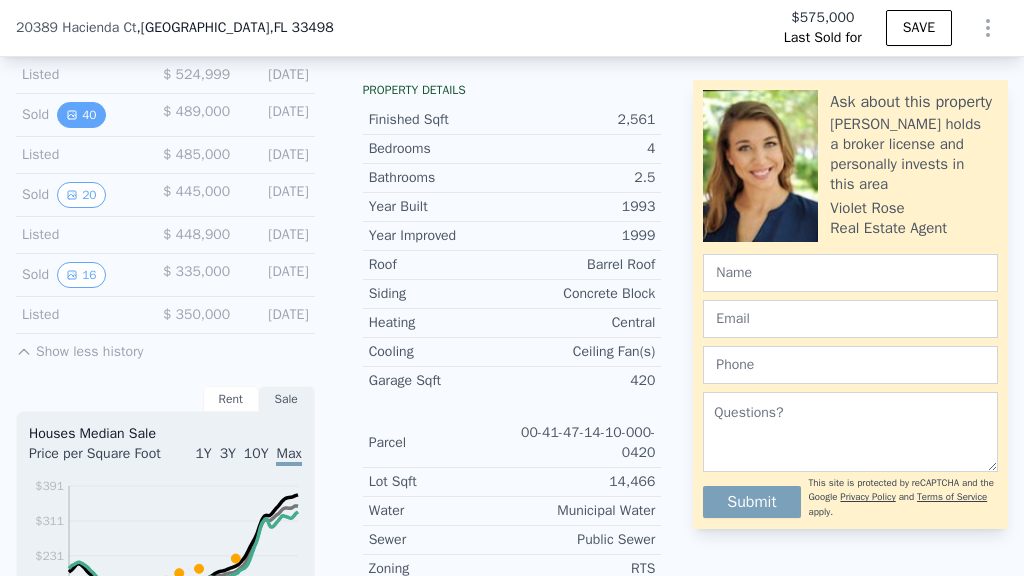 click on "40" at bounding box center (81, 115) 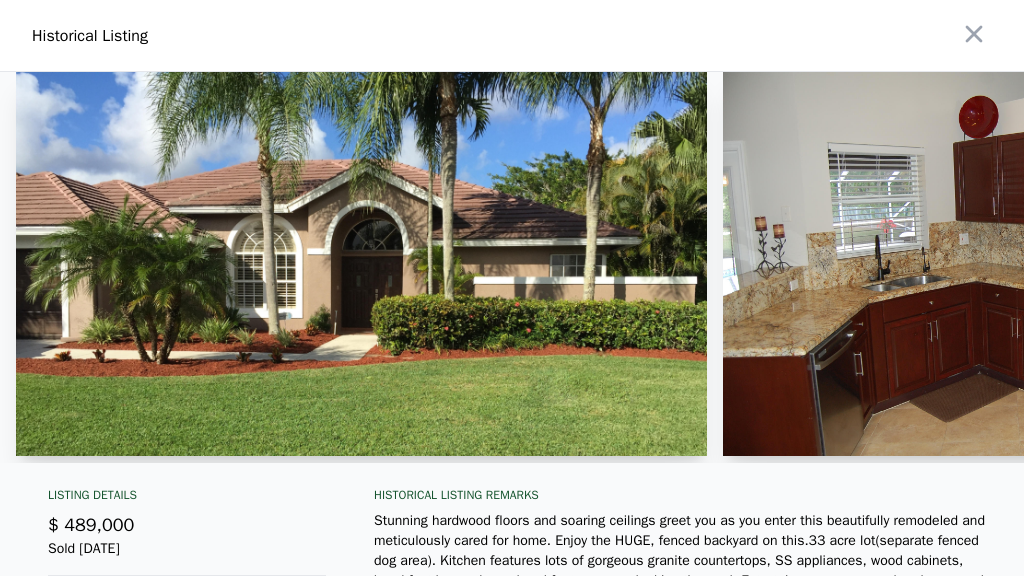 type 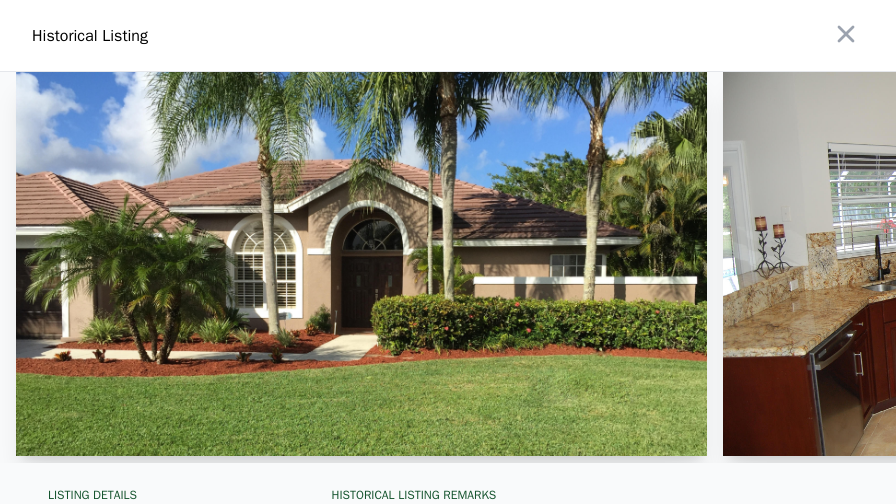 scroll, scrollTop: 1497, scrollLeft: 0, axis: vertical 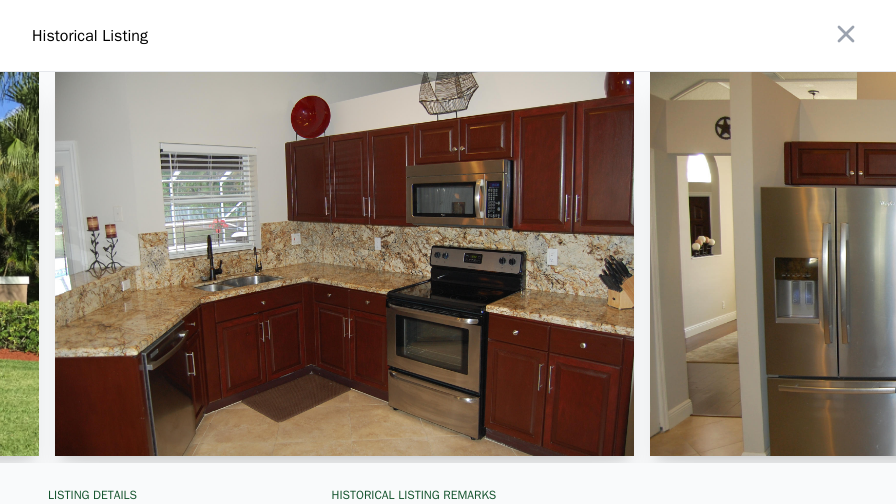 click at bounding box center [344, 264] 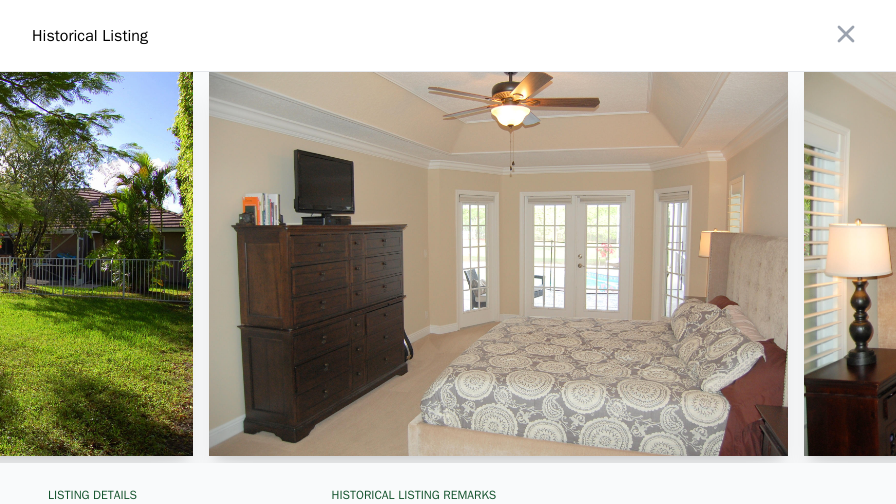 scroll, scrollTop: 0, scrollLeft: 11585, axis: horizontal 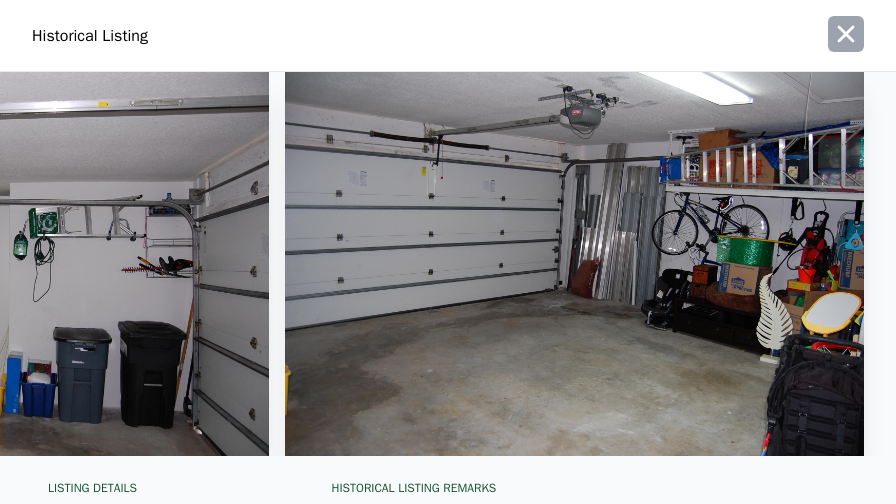 click 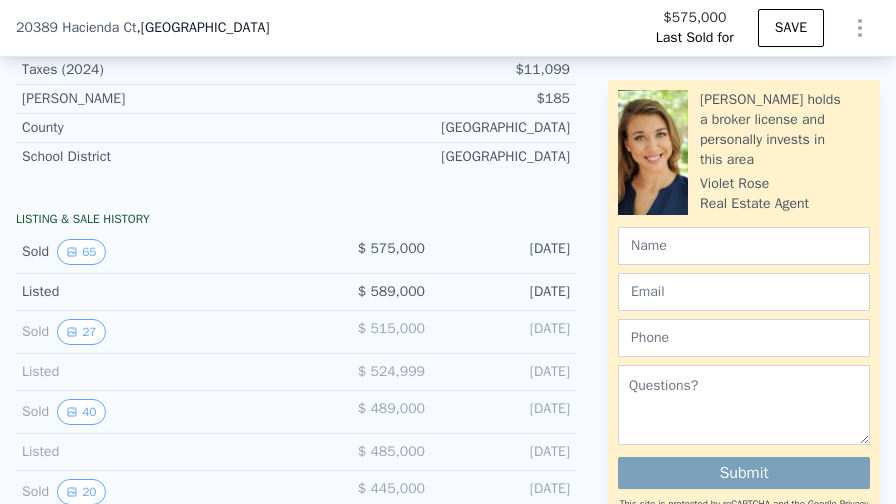 scroll, scrollTop: 1169, scrollLeft: 0, axis: vertical 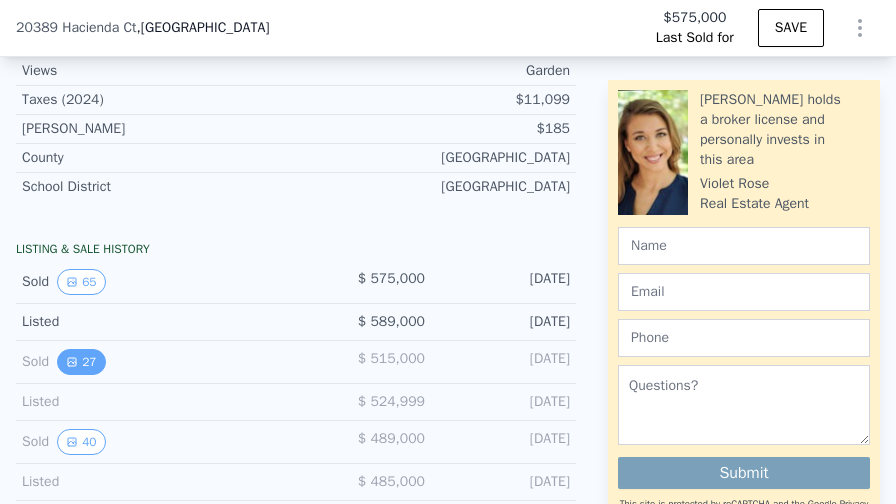click on "27" at bounding box center [81, 362] 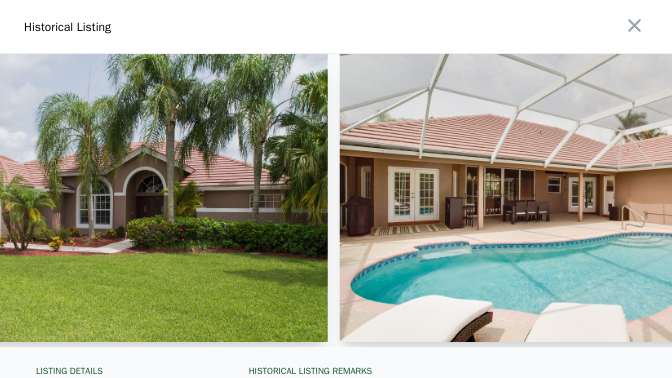 scroll, scrollTop: 0, scrollLeft: 0, axis: both 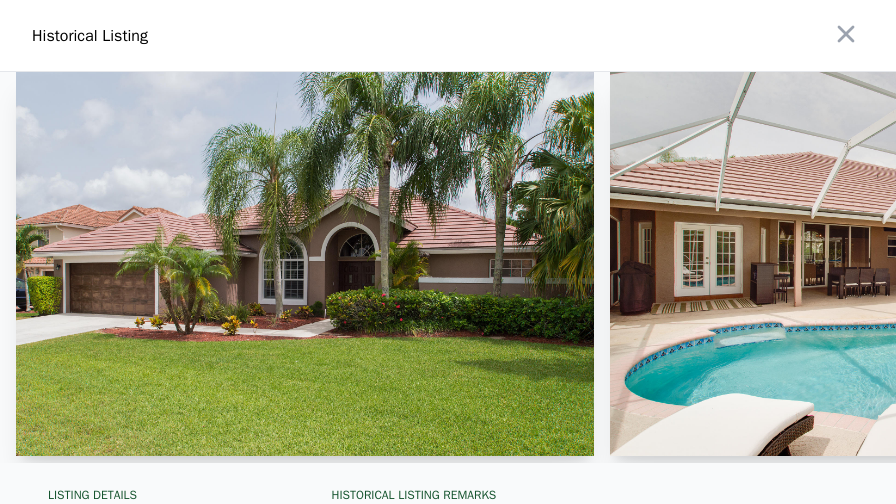 type 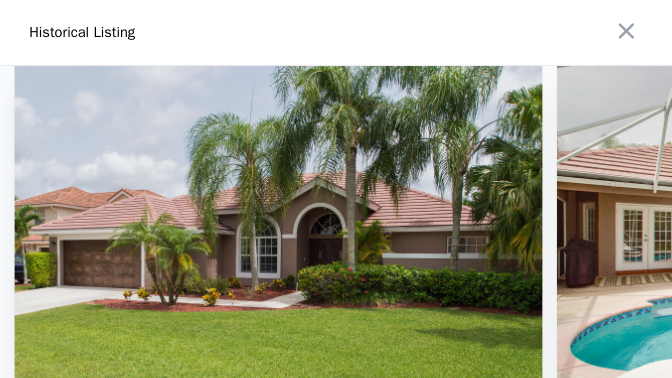 scroll, scrollTop: 336, scrollLeft: 0, axis: vertical 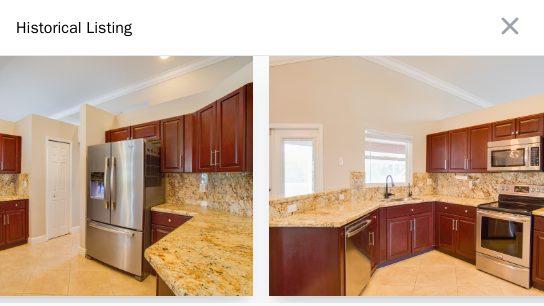 click at bounding box center [72, 176] 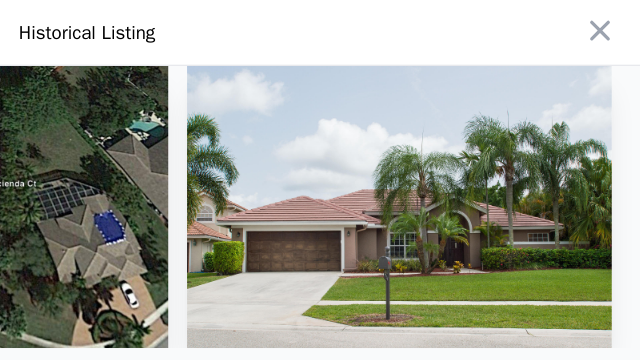 scroll, scrollTop: 0, scrollLeft: 9635, axis: horizontal 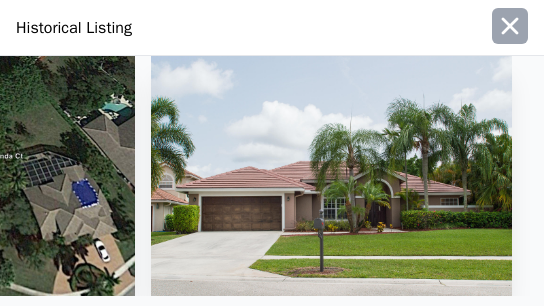 click 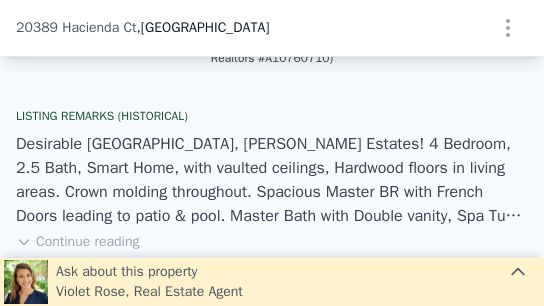 type 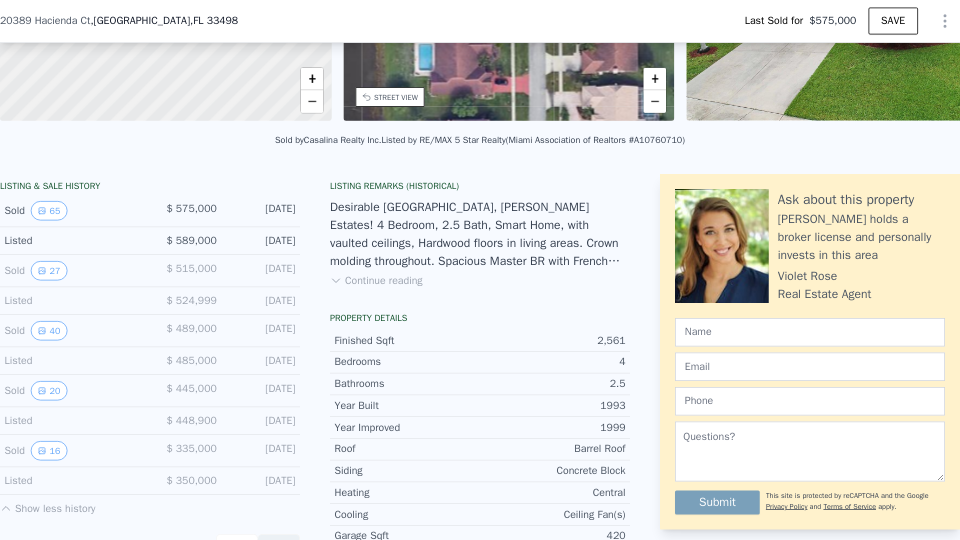 scroll, scrollTop: 336, scrollLeft: 0, axis: vertical 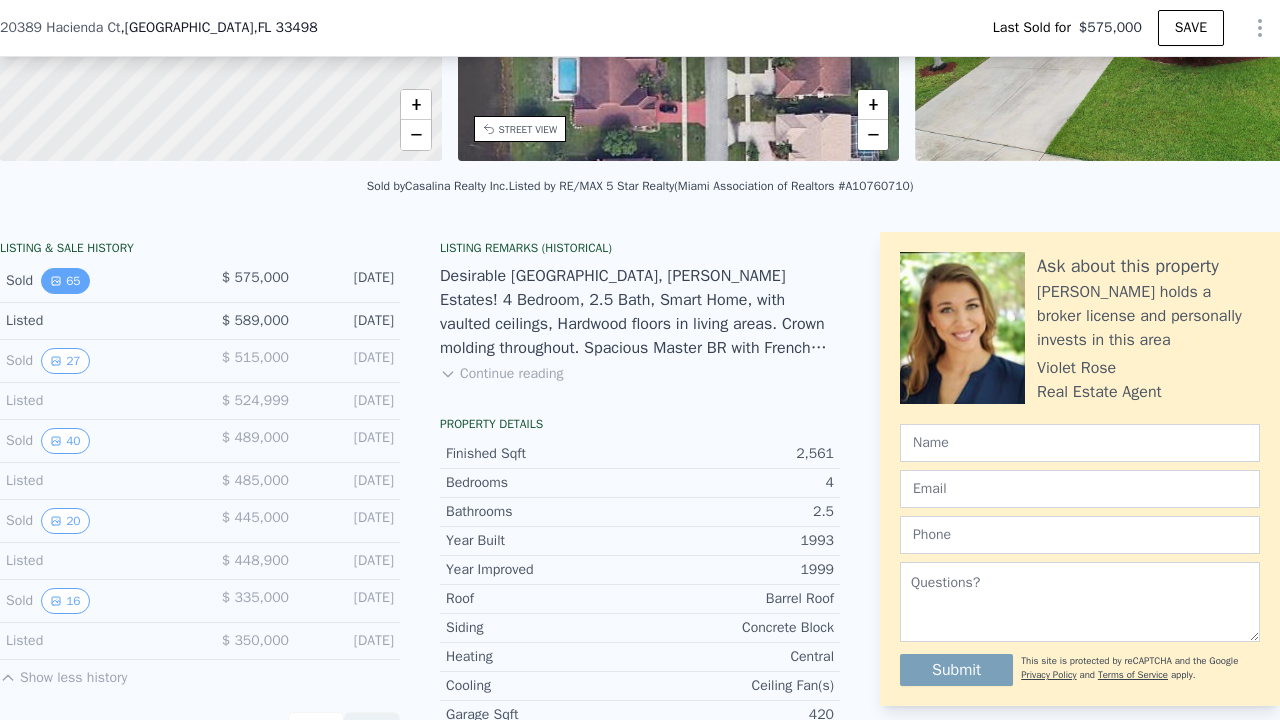 click on "65" at bounding box center (65, 281) 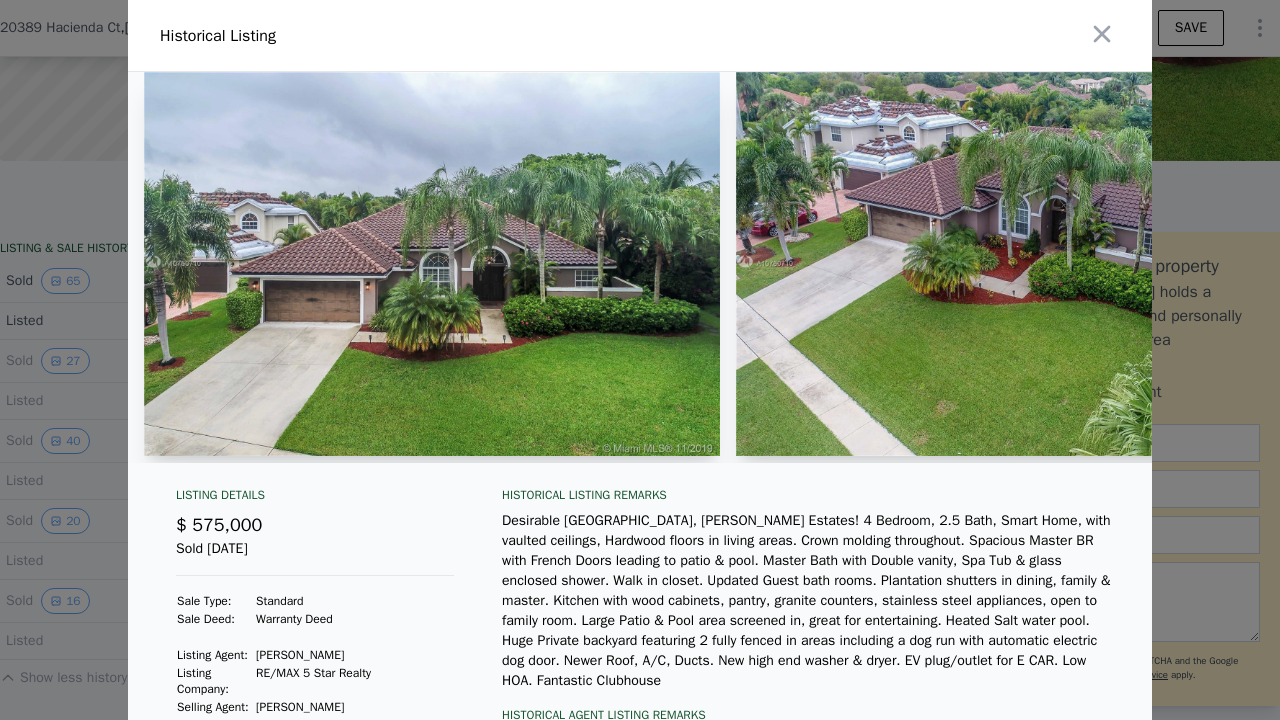 type 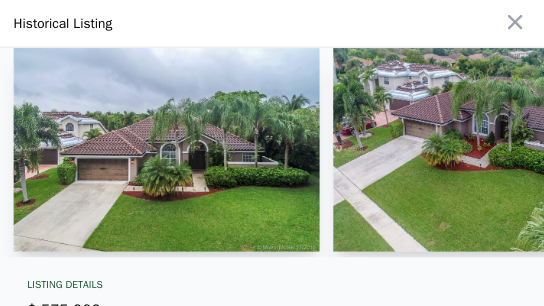 scroll, scrollTop: 336, scrollLeft: 0, axis: vertical 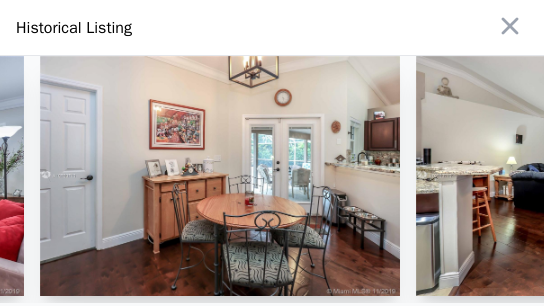 click at bounding box center [220, 176] 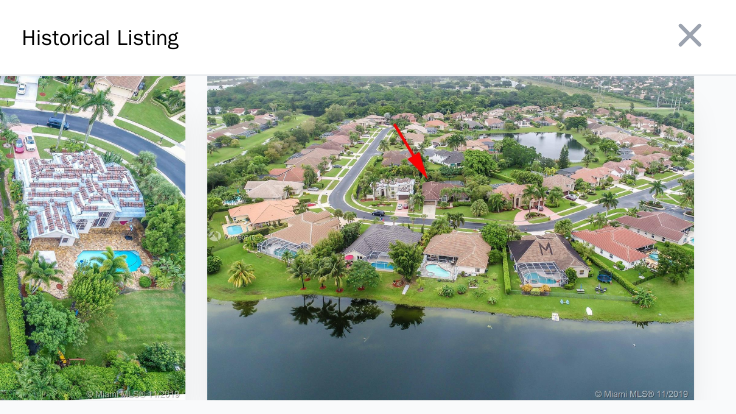 scroll, scrollTop: 0, scrollLeft: 22938, axis: horizontal 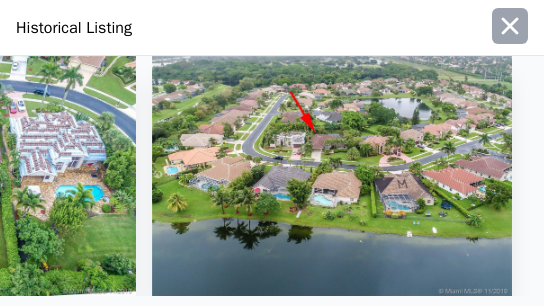 click 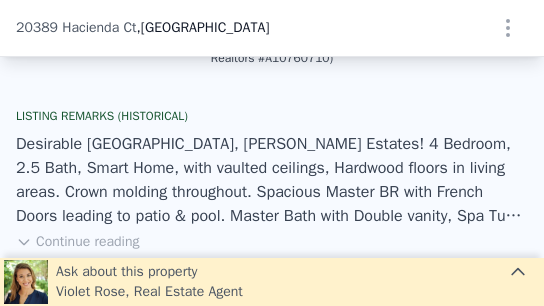 type 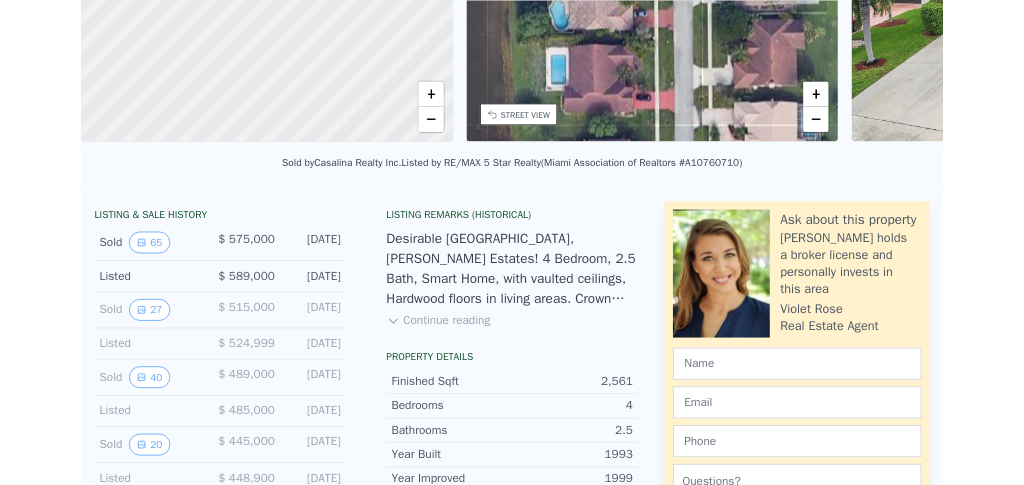 scroll, scrollTop: 0, scrollLeft: 0, axis: both 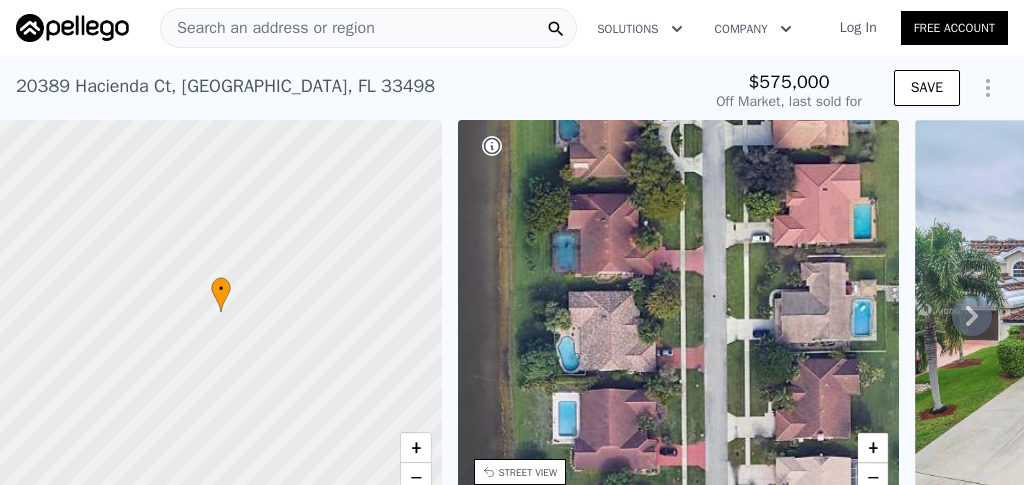 click on "Search an address or region" at bounding box center [368, 28] 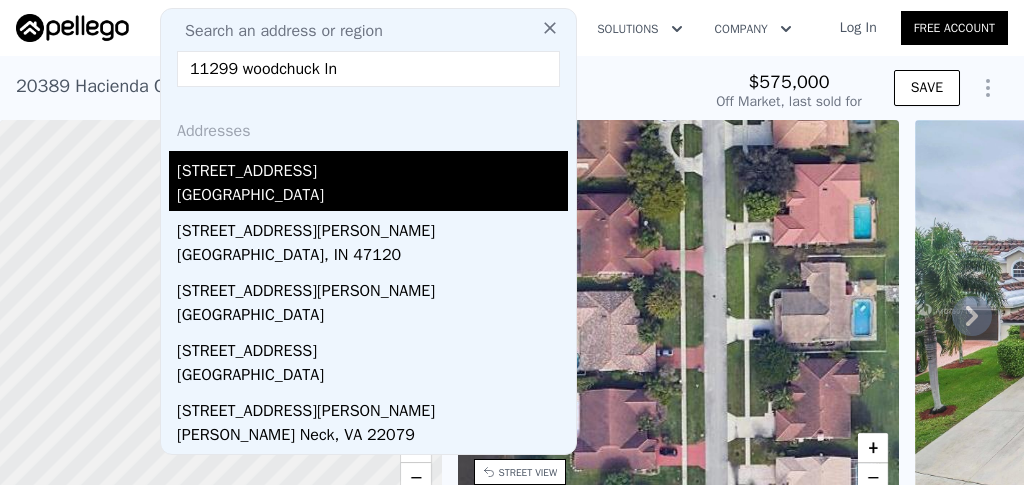 type on "11299 woodchuck ln" 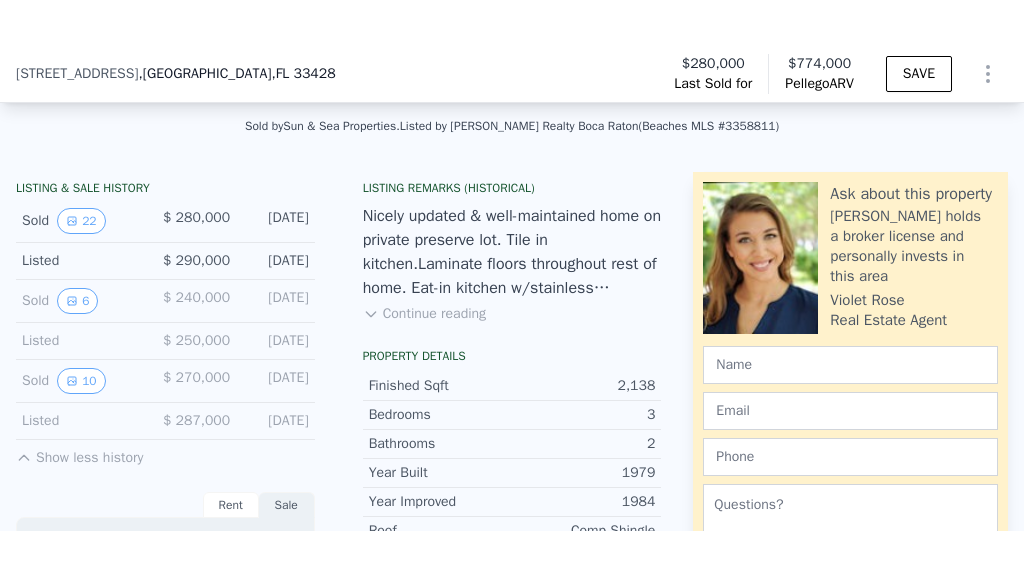 scroll, scrollTop: 428, scrollLeft: 0, axis: vertical 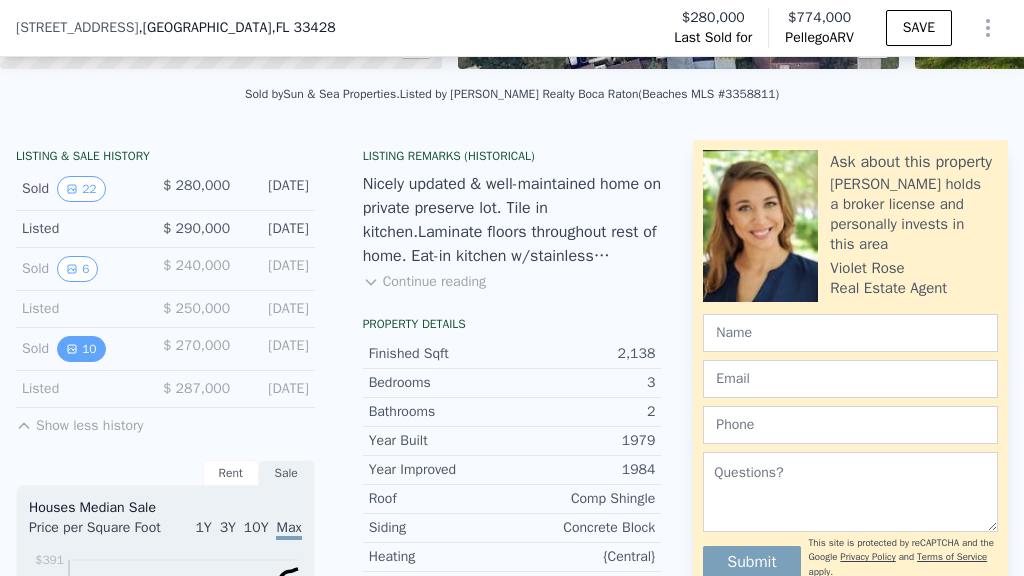 click on "10" at bounding box center (81, 349) 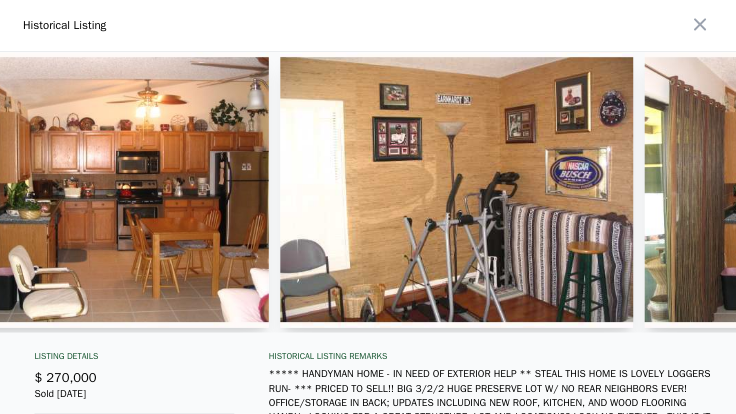 scroll, scrollTop: 0, scrollLeft: 0, axis: both 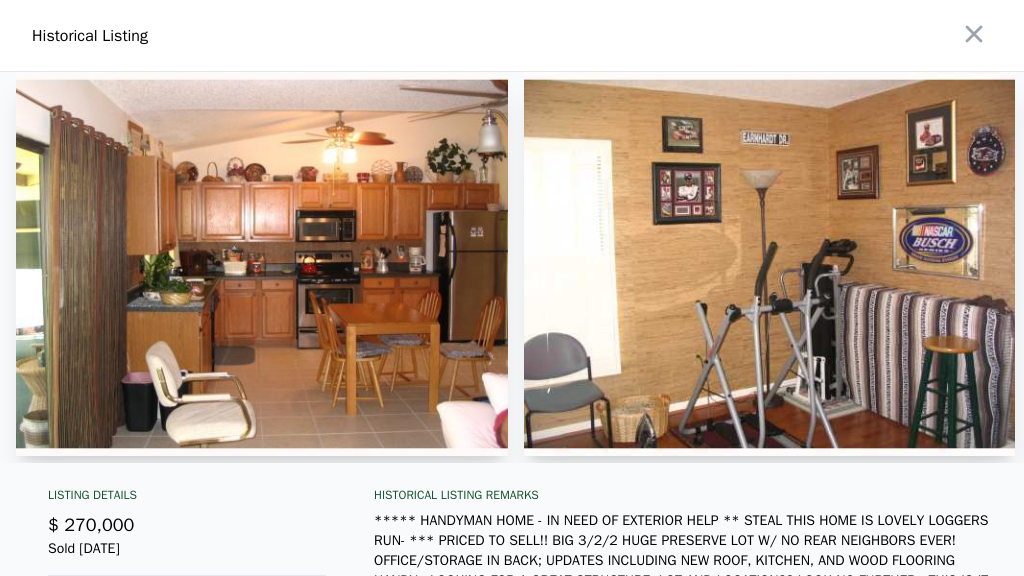 type 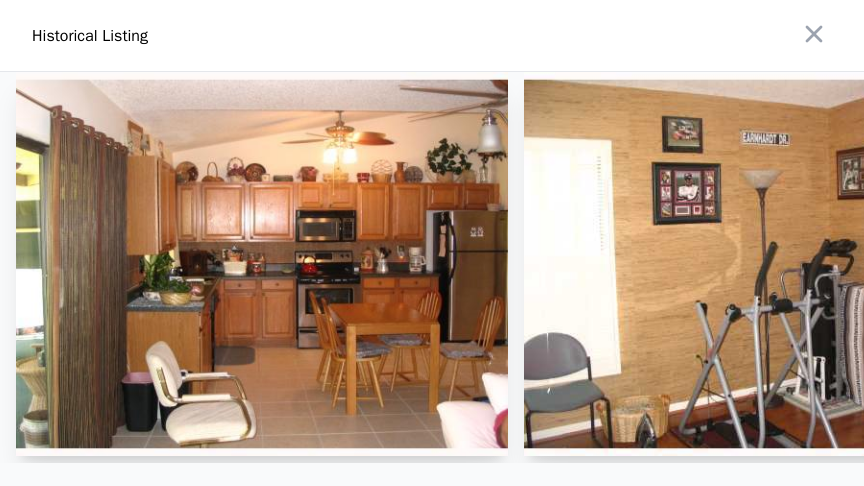 scroll, scrollTop: 428, scrollLeft: 0, axis: vertical 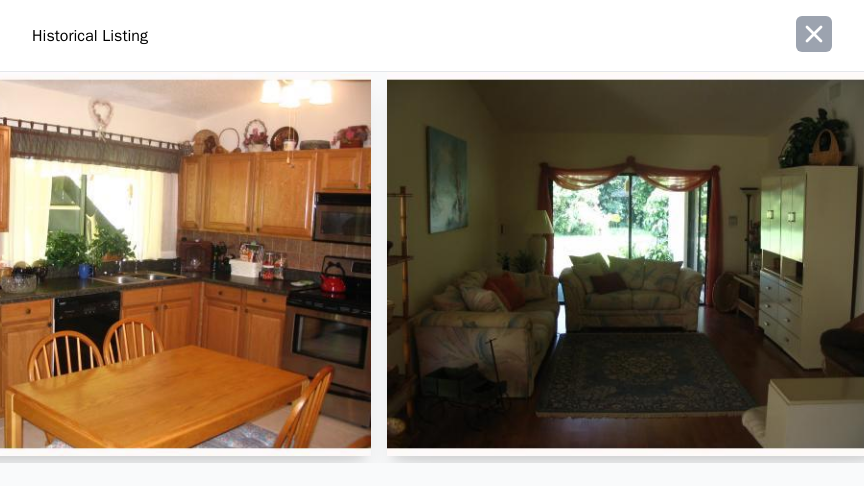 click 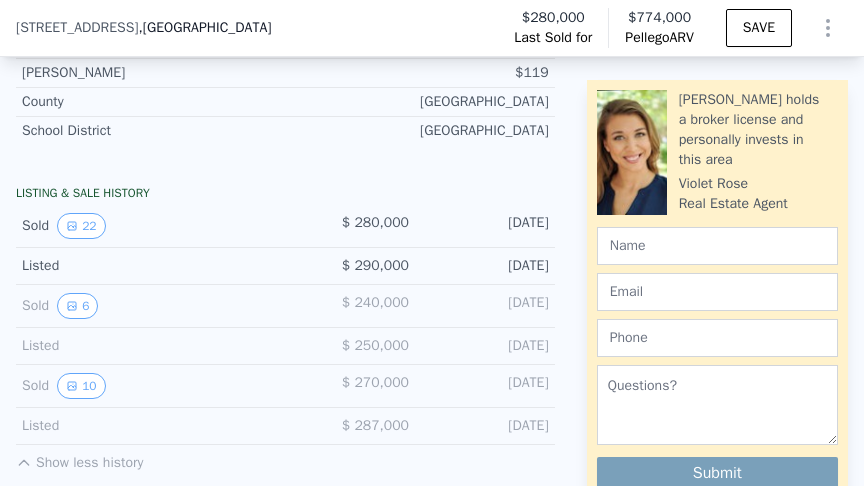 scroll, scrollTop: 1203, scrollLeft: 0, axis: vertical 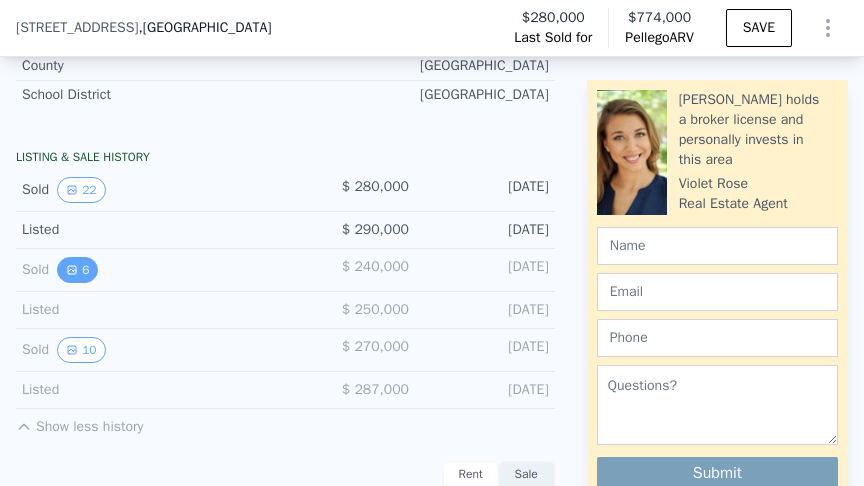 click 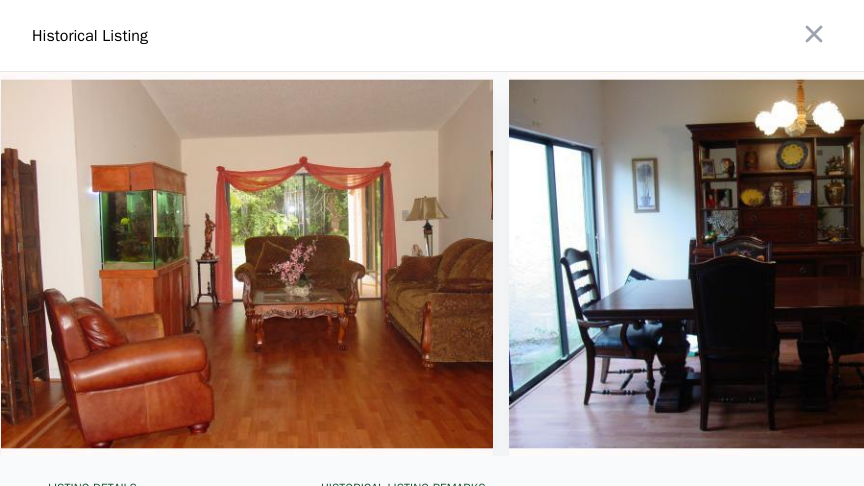 scroll, scrollTop: 0, scrollLeft: 1022, axis: horizontal 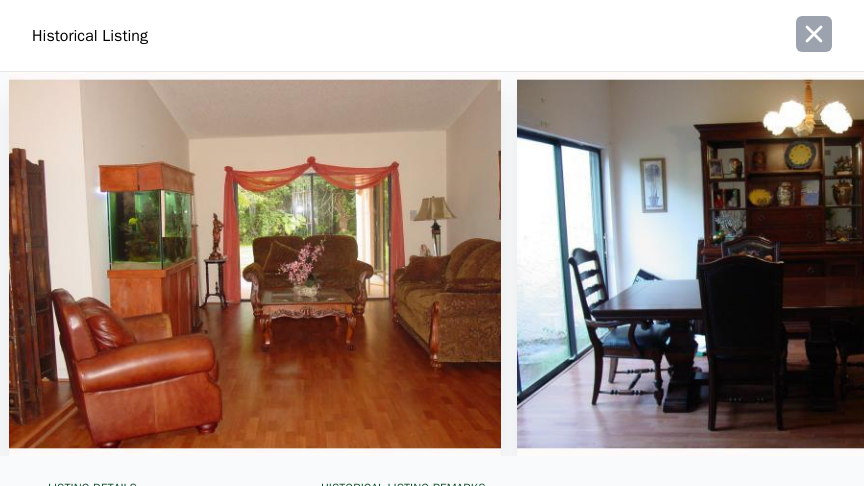 click at bounding box center (814, 34) 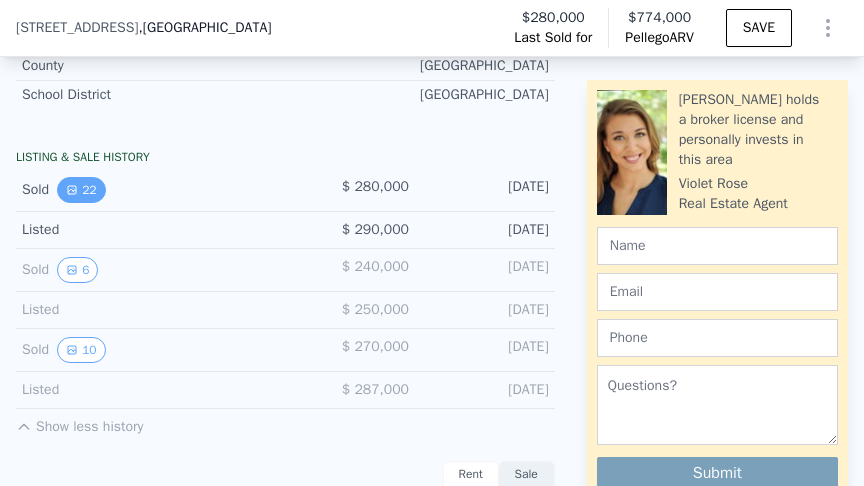 click on "22" at bounding box center (81, 190) 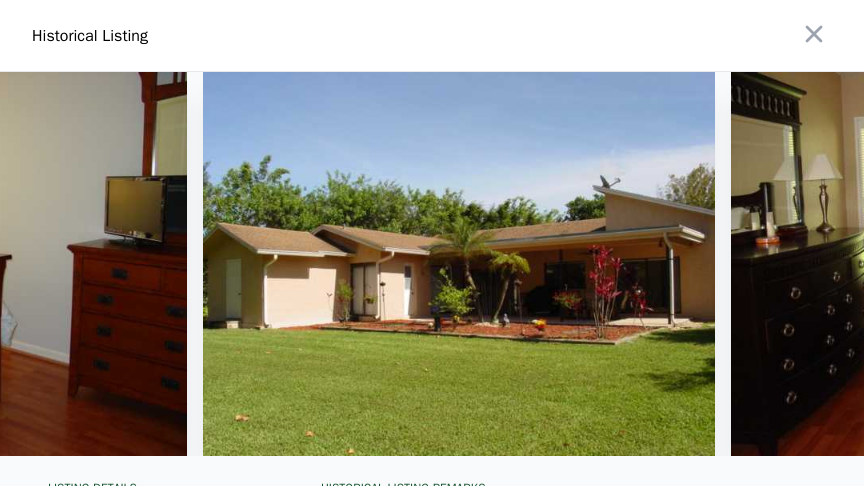 scroll, scrollTop: 0, scrollLeft: 10368, axis: horizontal 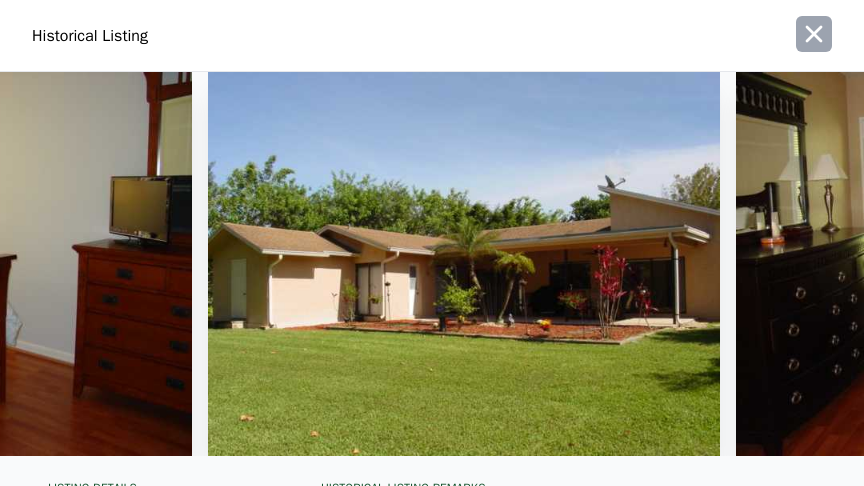 click 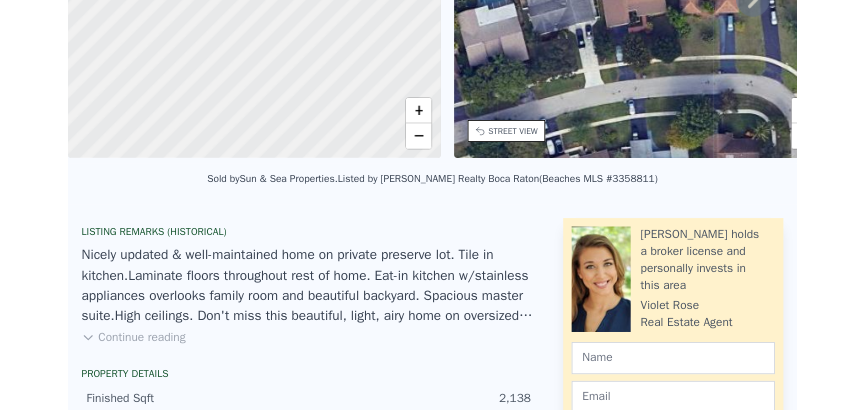 scroll, scrollTop: 7, scrollLeft: 0, axis: vertical 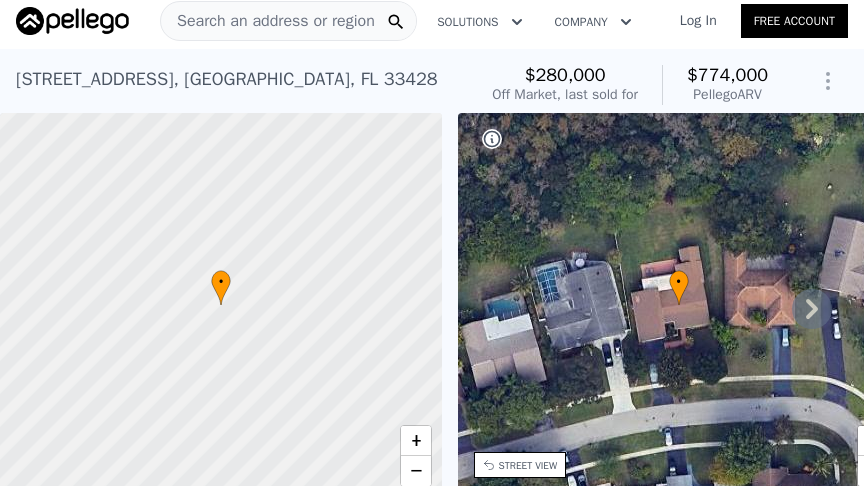 type 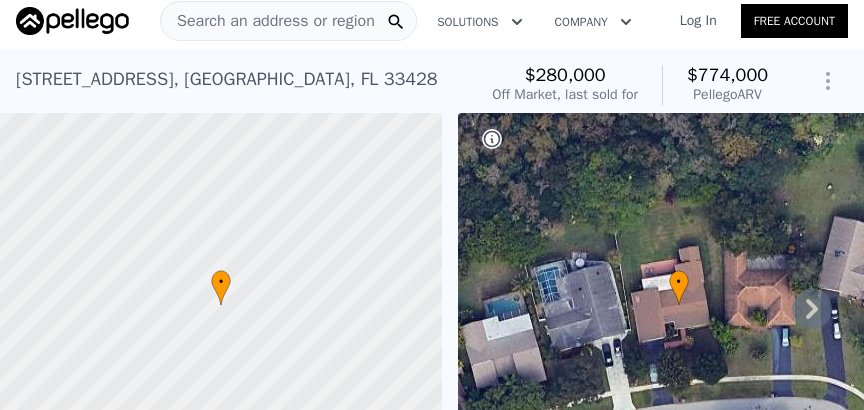 click on "Search an address or region" at bounding box center (268, 21) 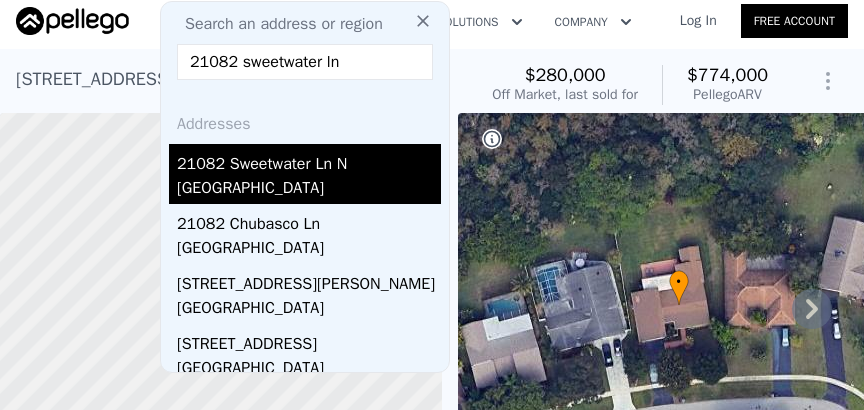 type on "21082 sweetwater ln" 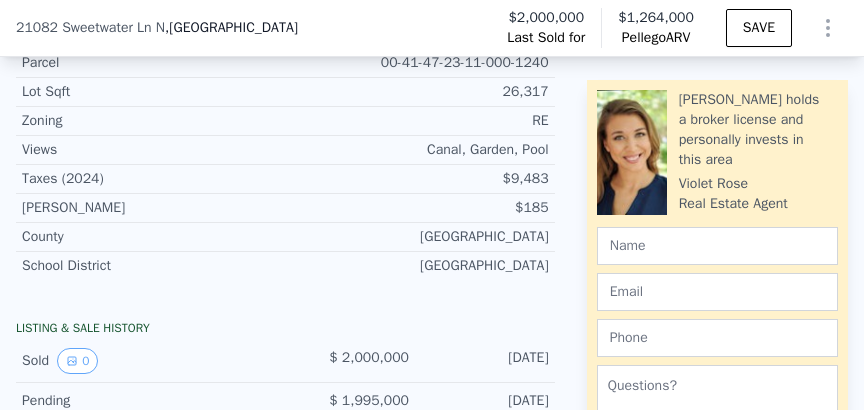 scroll, scrollTop: 1329, scrollLeft: 0, axis: vertical 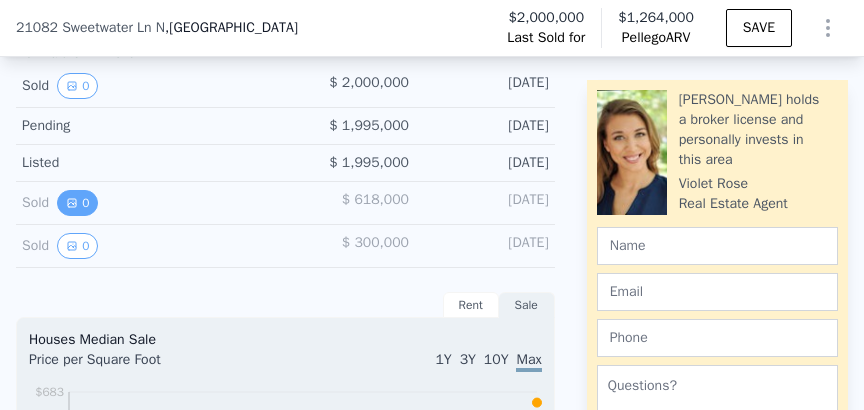 click on "0" at bounding box center (77, 203) 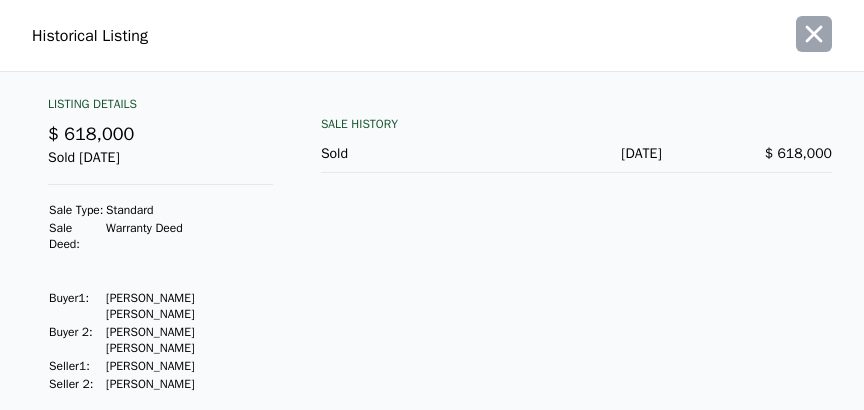 click 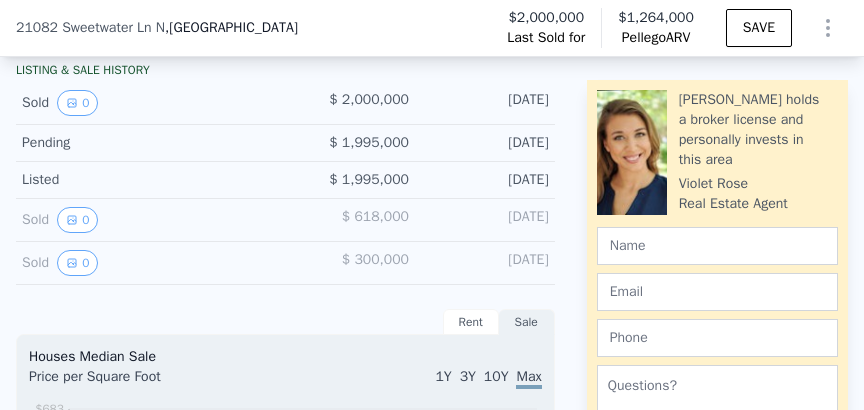 scroll, scrollTop: 1329, scrollLeft: 0, axis: vertical 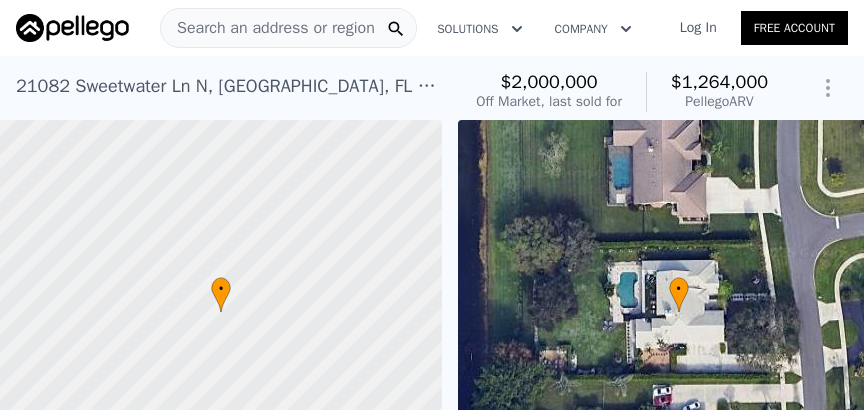 type 